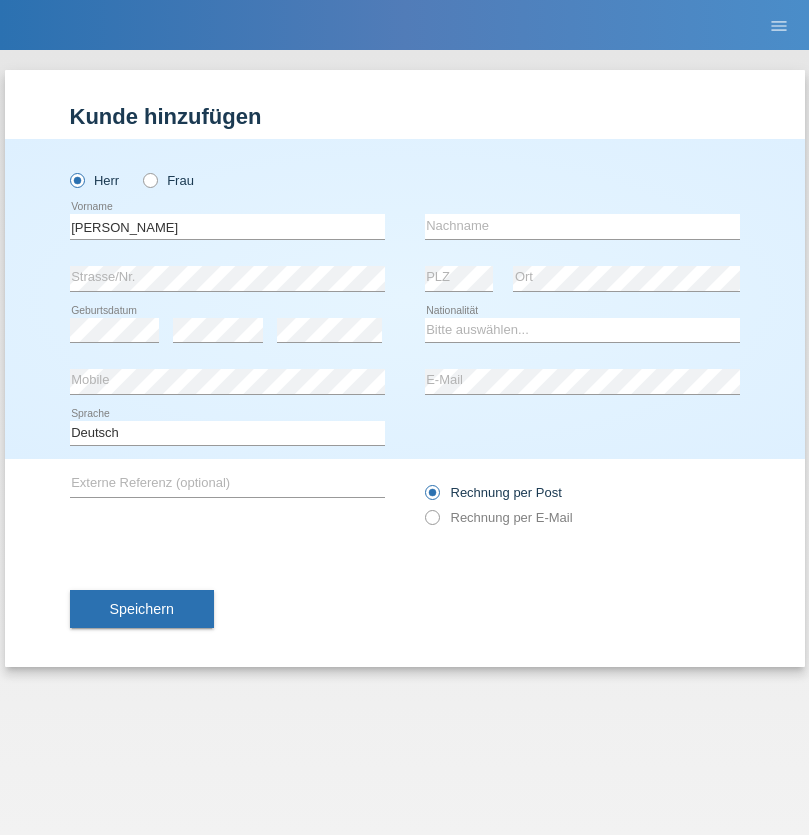 scroll, scrollTop: 0, scrollLeft: 0, axis: both 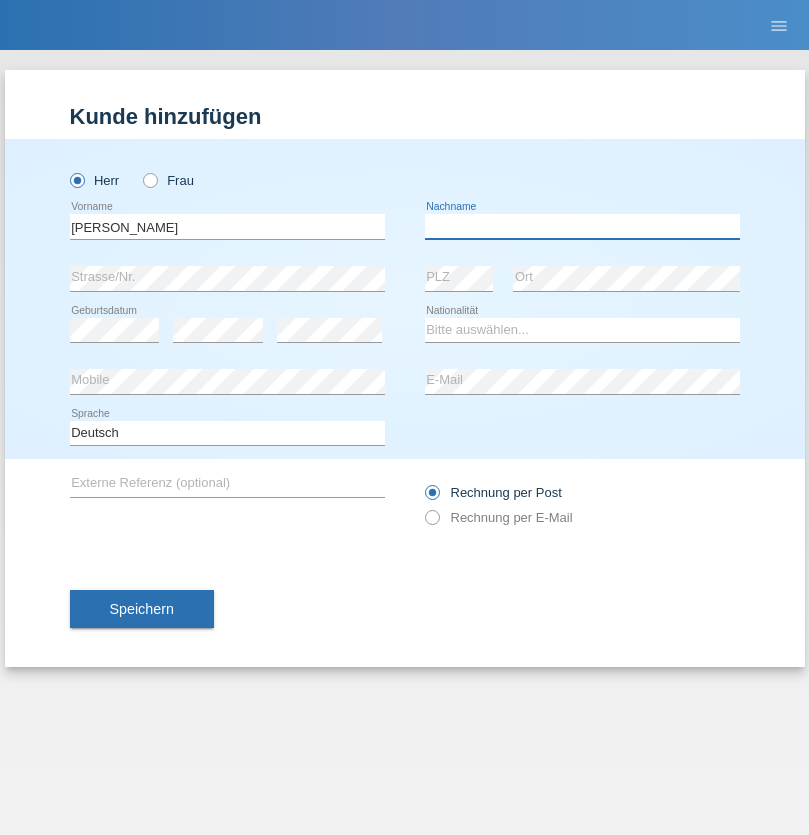 click at bounding box center (582, 226) 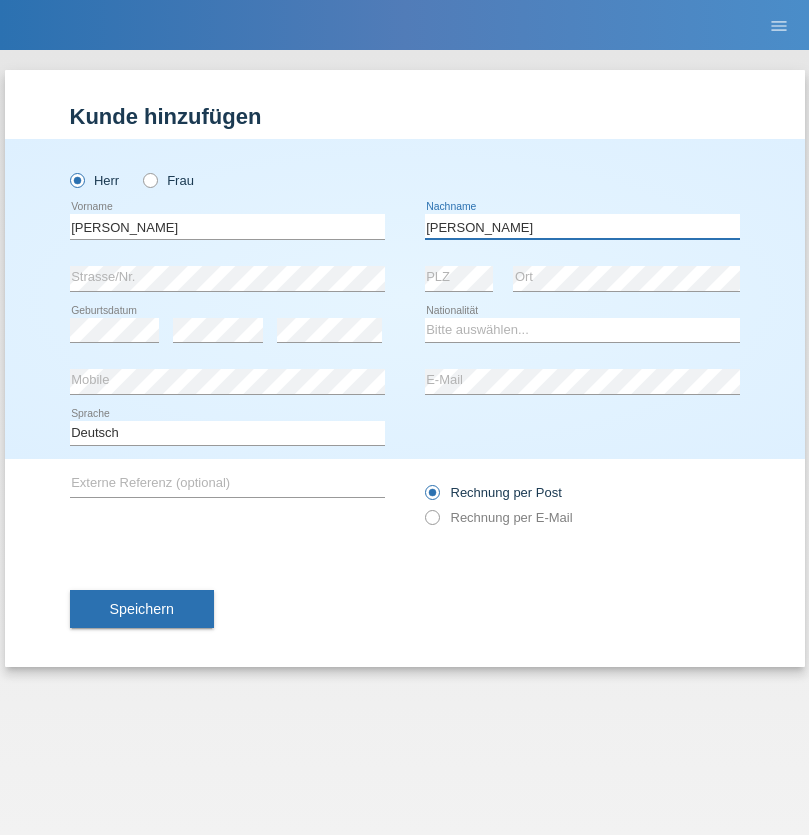 type on "[PERSON_NAME]" 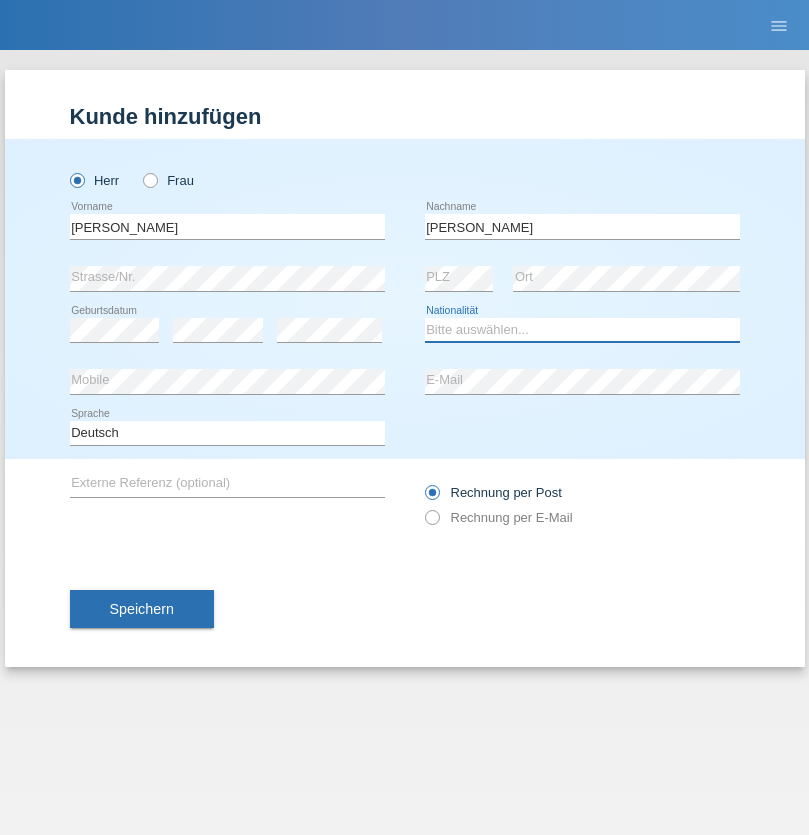 select on "PT" 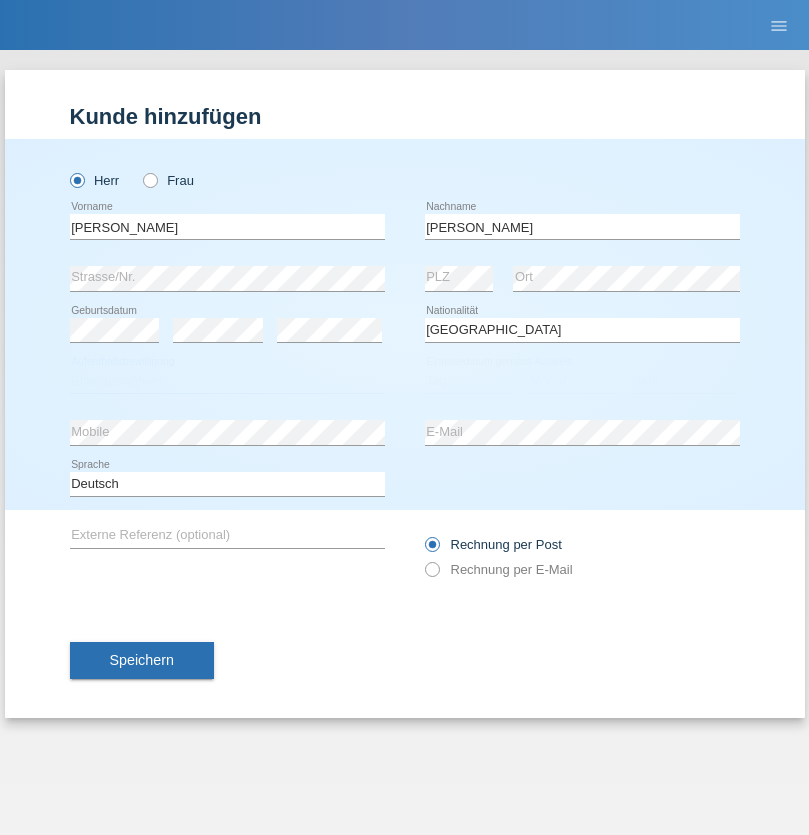 select on "C" 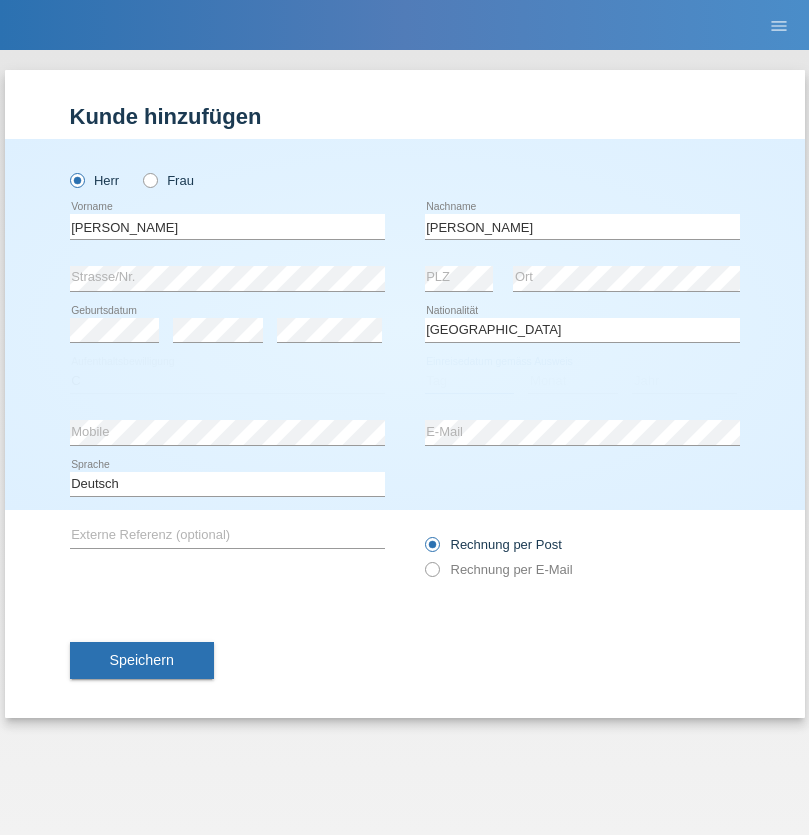 select on "07" 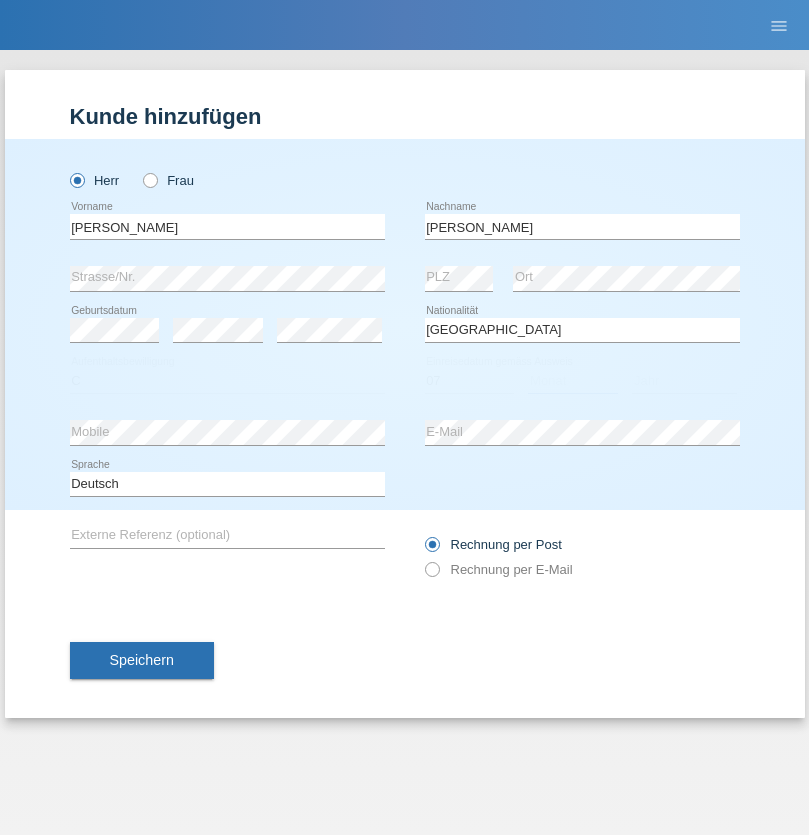 select on "03" 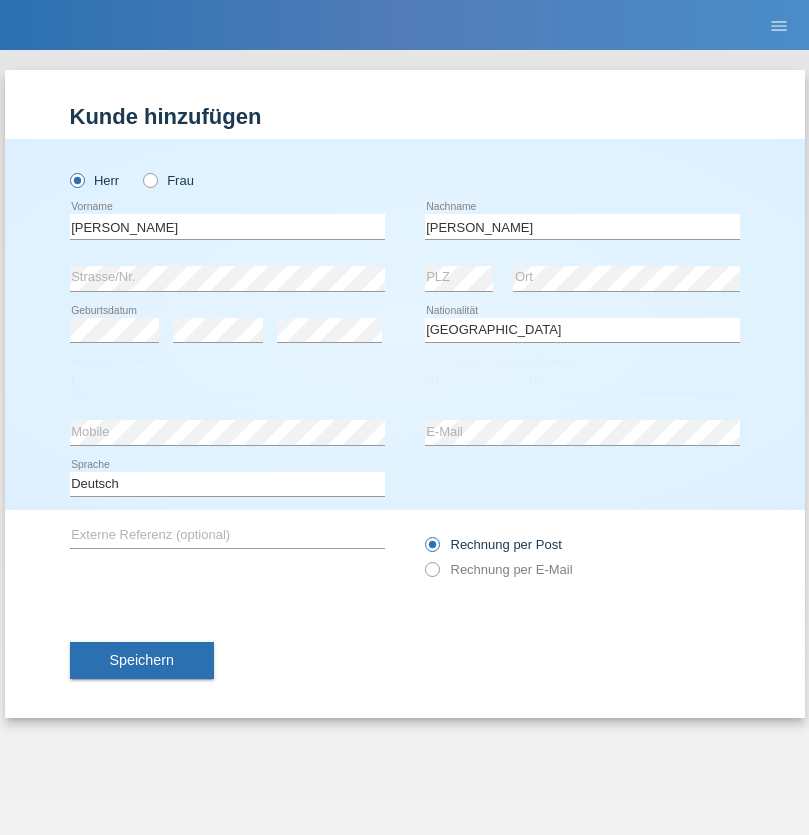 select on "1990" 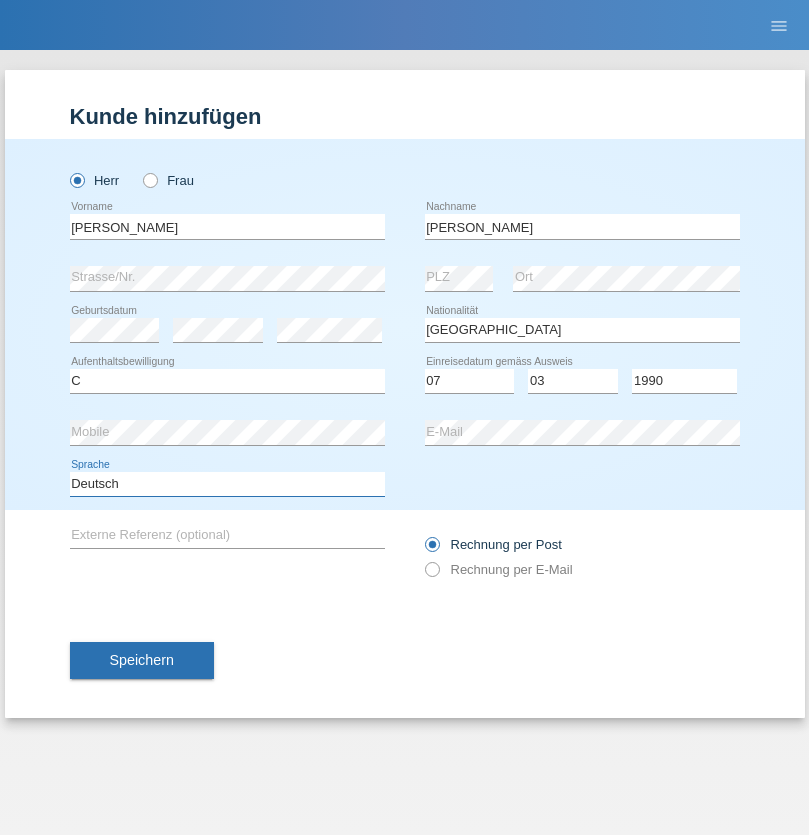 select on "en" 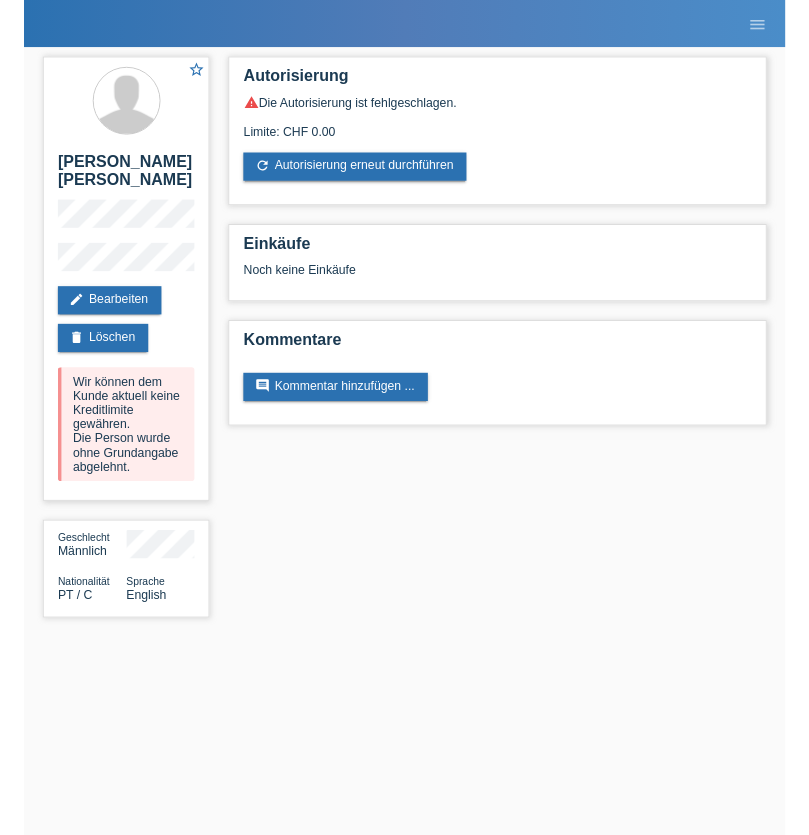 scroll, scrollTop: 0, scrollLeft: 0, axis: both 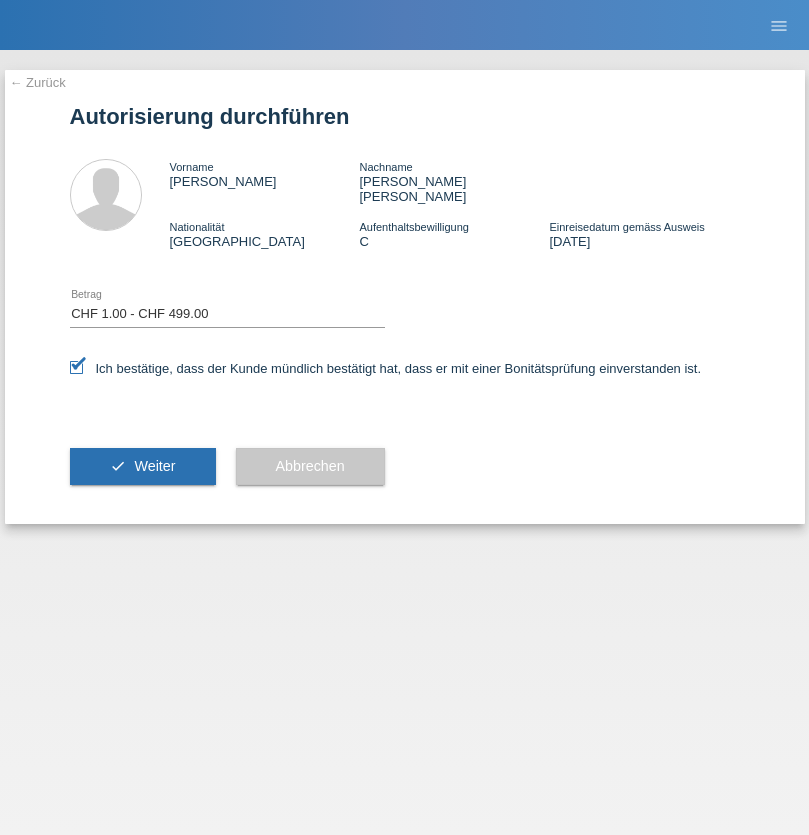 select on "1" 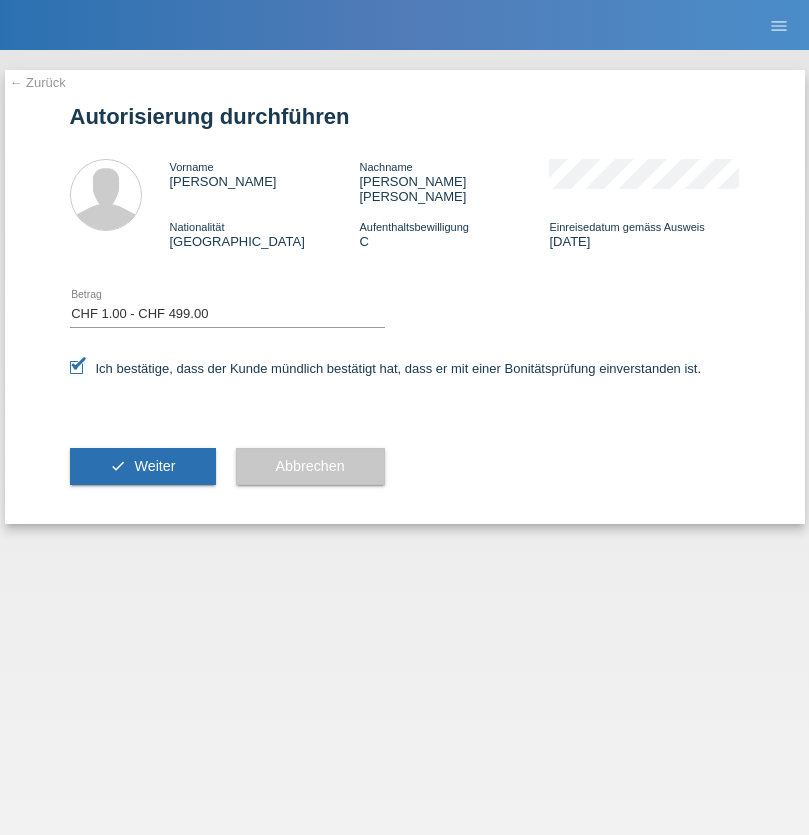 scroll, scrollTop: 0, scrollLeft: 0, axis: both 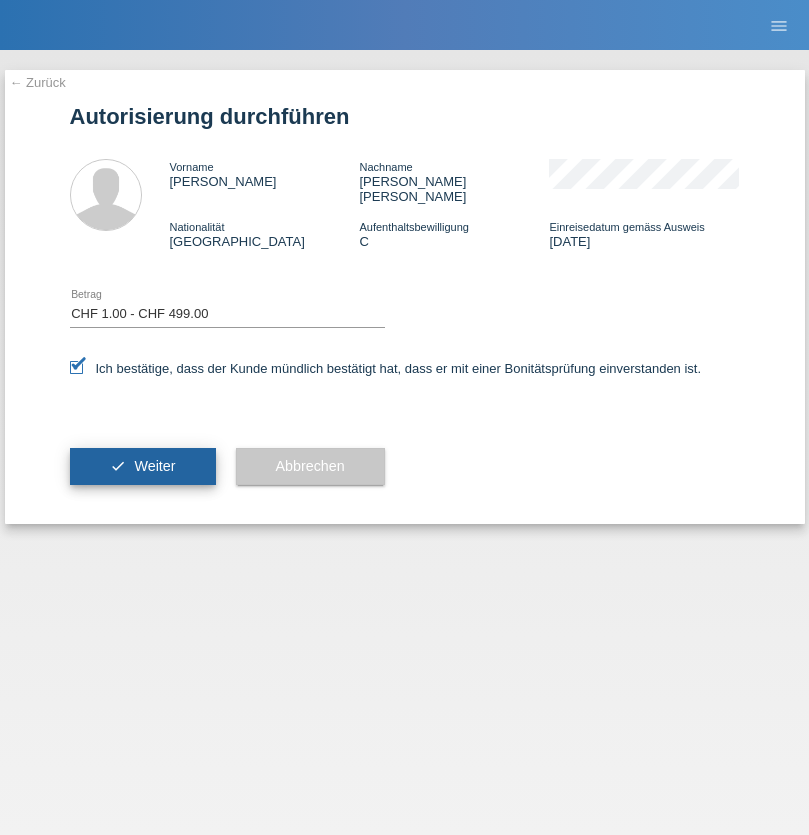 click on "Weiter" at bounding box center [154, 466] 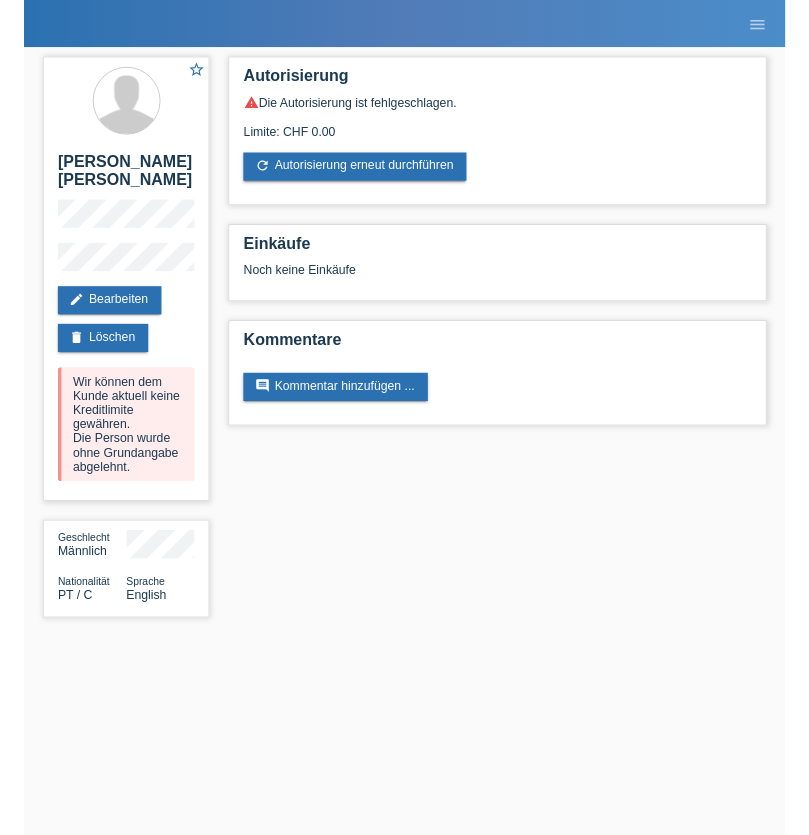 scroll, scrollTop: 0, scrollLeft: 0, axis: both 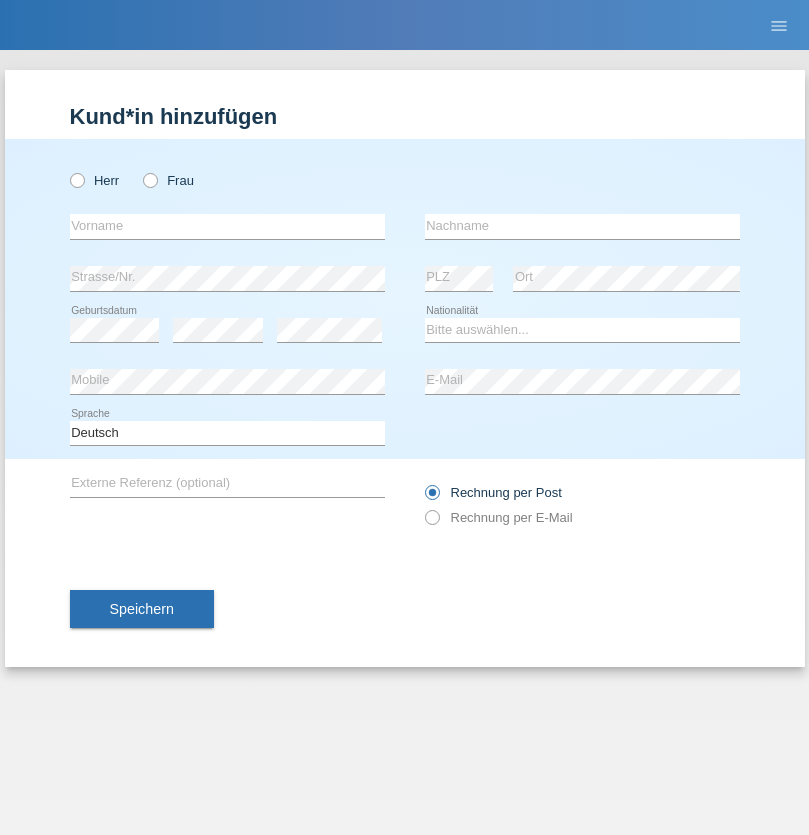 radio on "true" 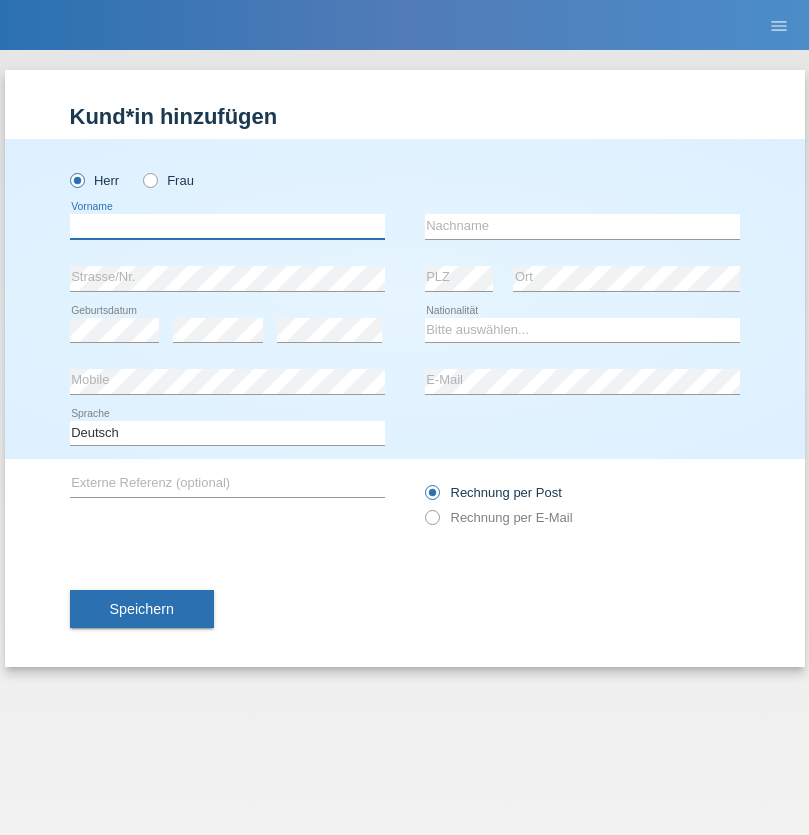 click at bounding box center (227, 226) 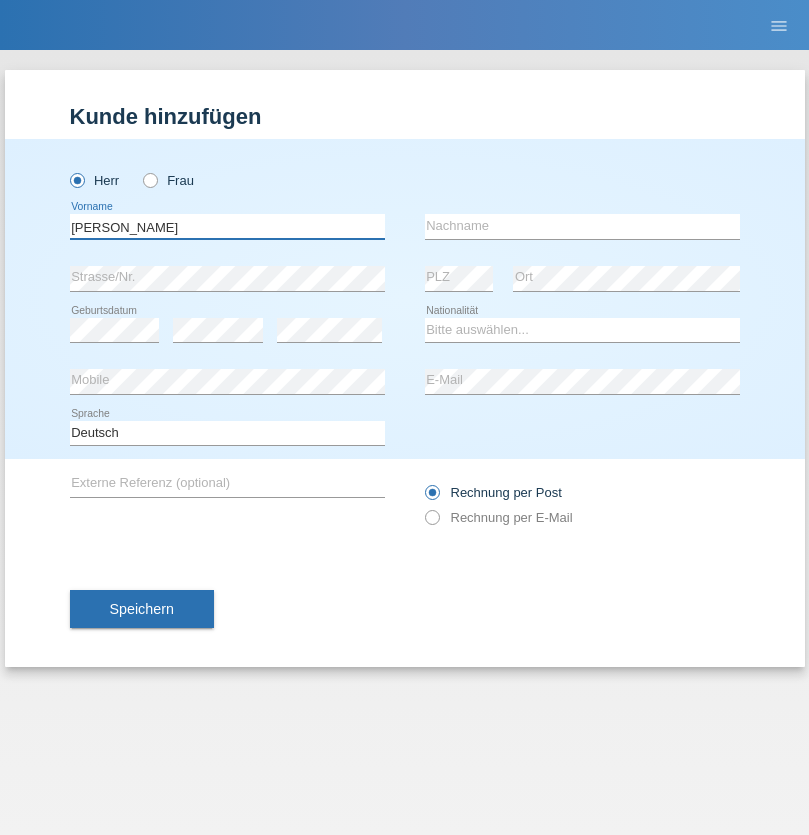 type on "[PERSON_NAME]" 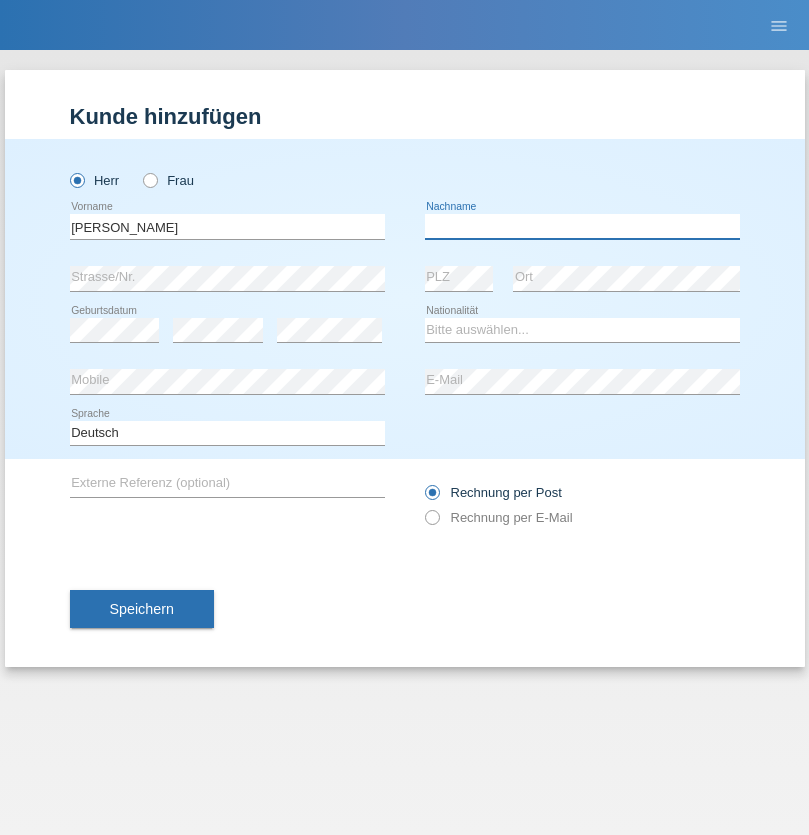 click at bounding box center (582, 226) 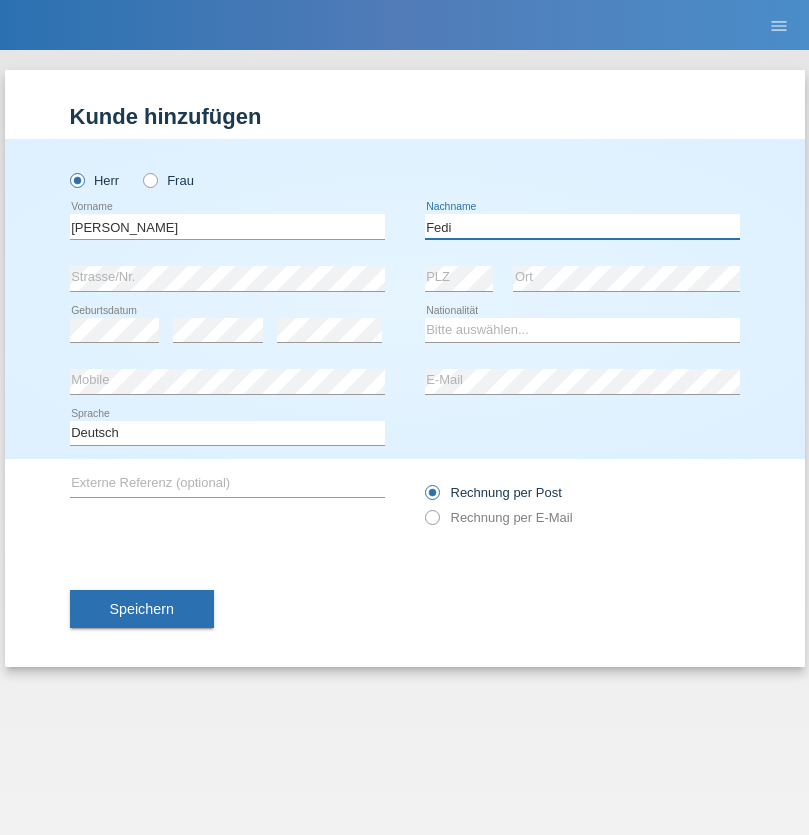 type on "Fedi" 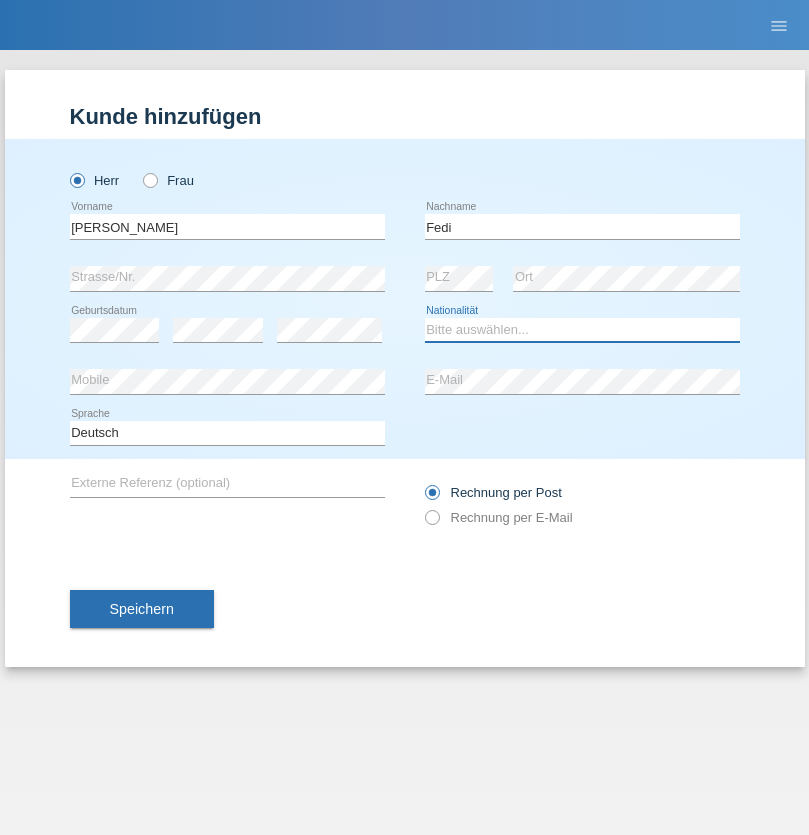select on "CH" 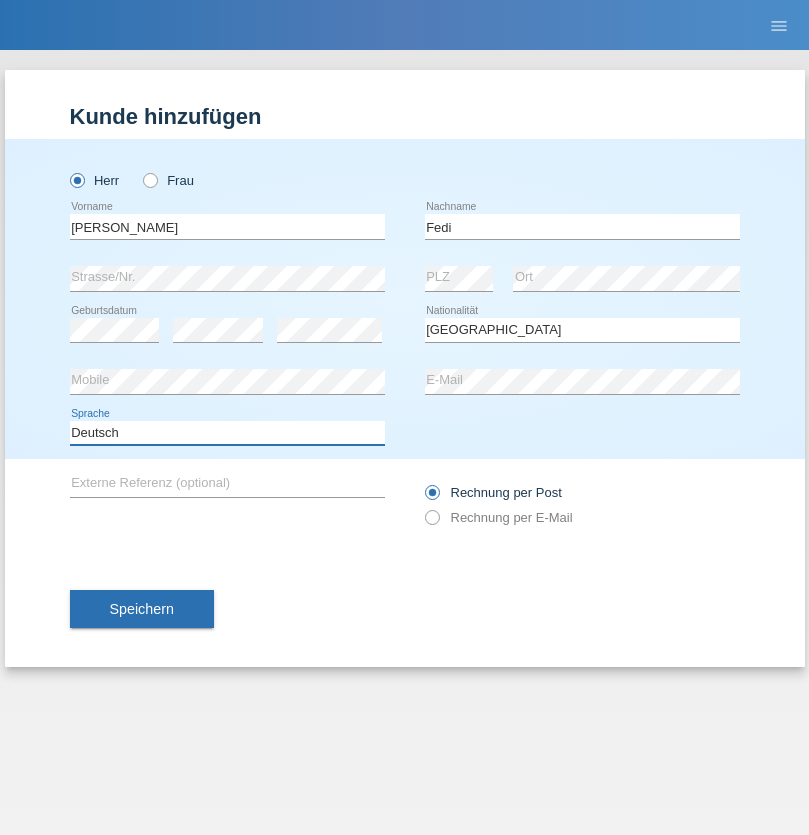select on "en" 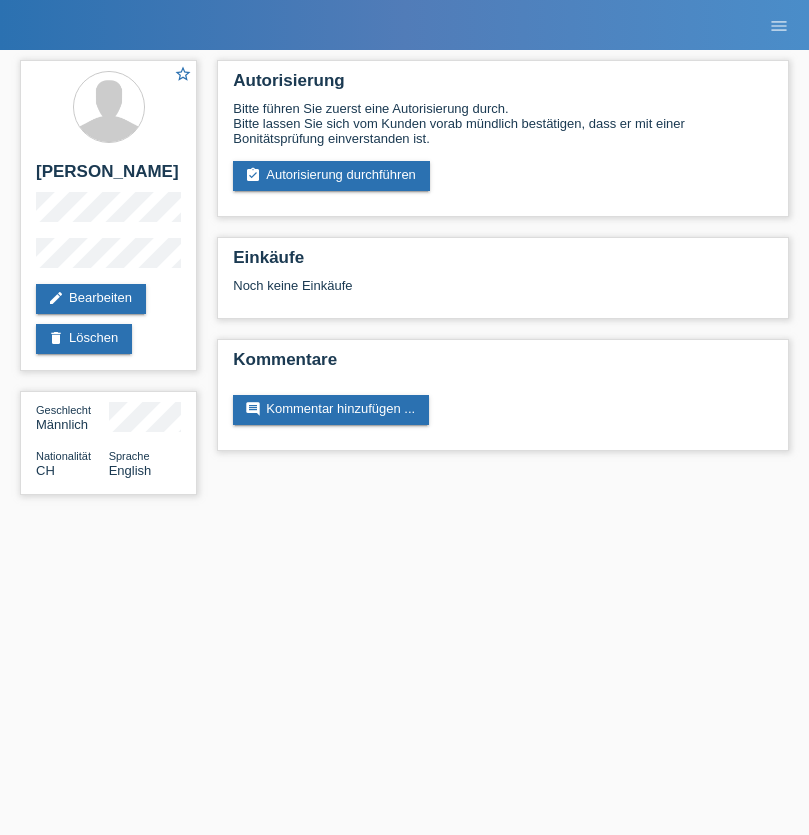 scroll, scrollTop: 0, scrollLeft: 0, axis: both 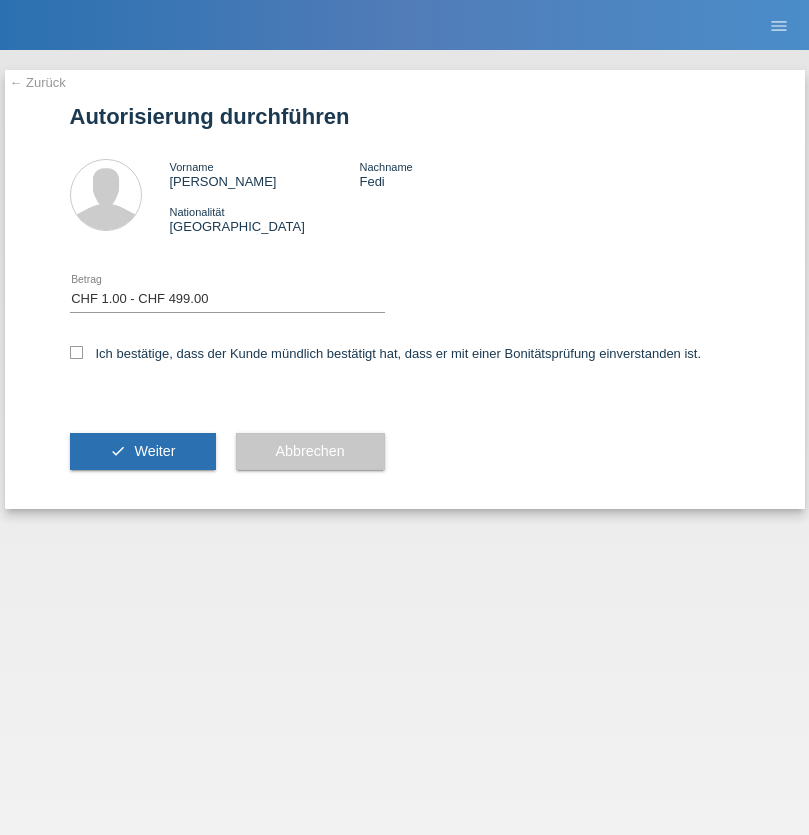 select on "1" 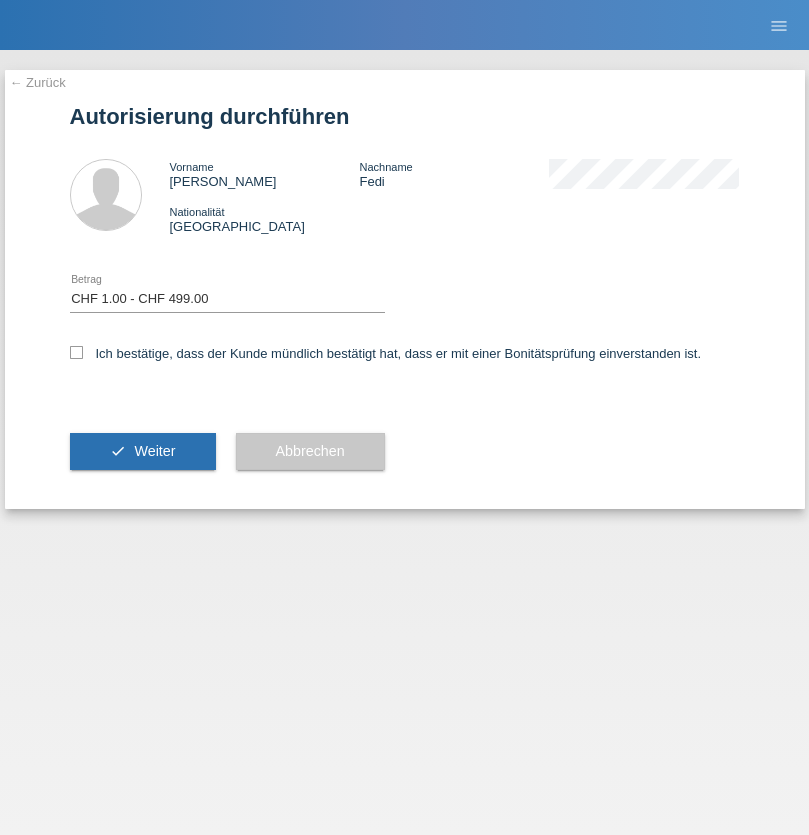 checkbox on "true" 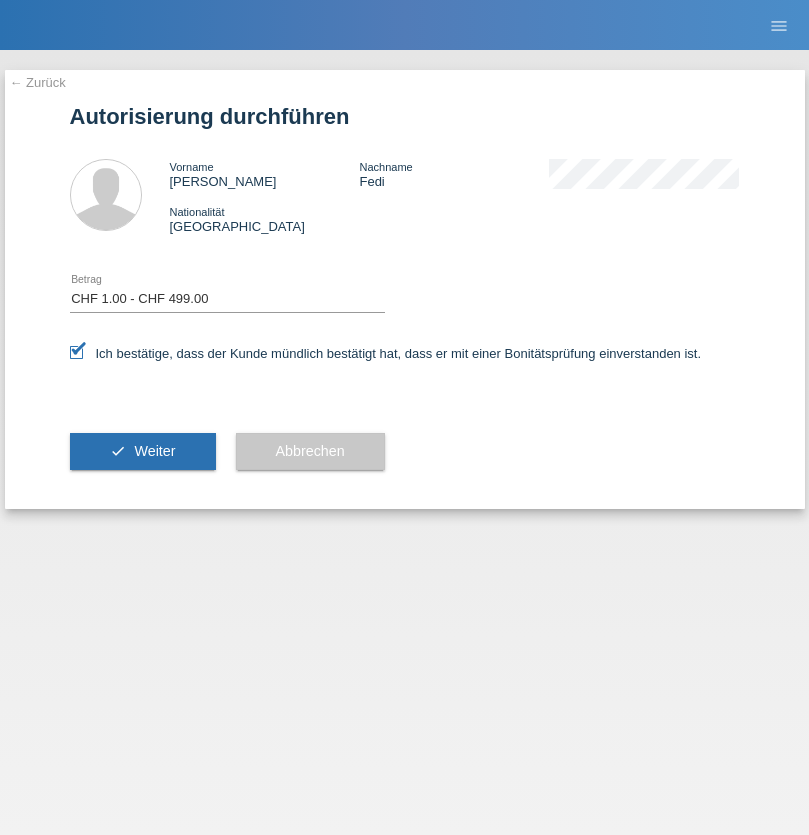 scroll, scrollTop: 0, scrollLeft: 0, axis: both 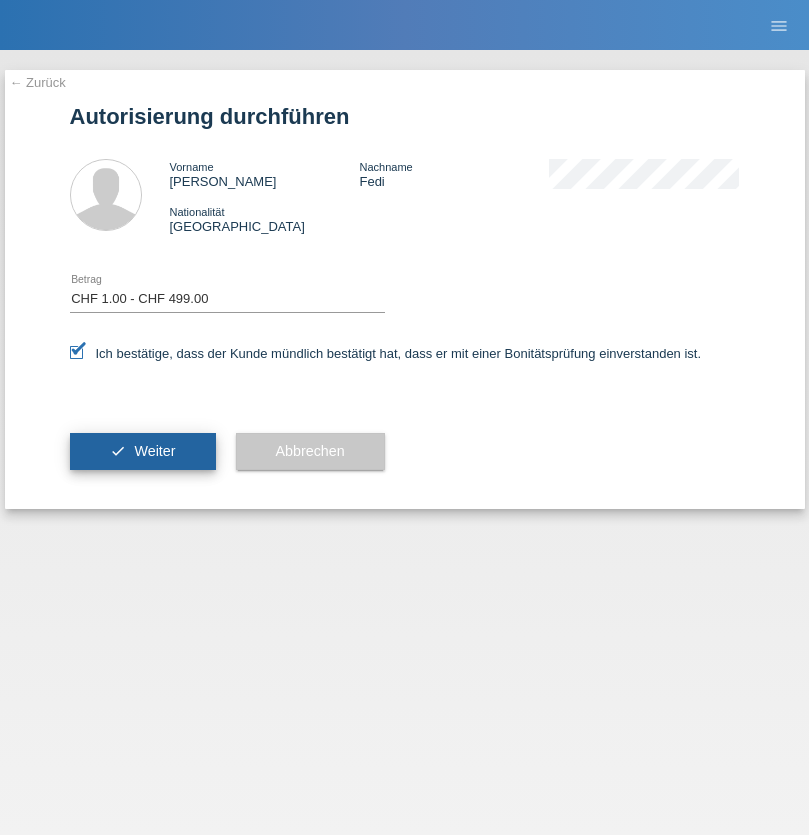 click on "Weiter" at bounding box center [154, 451] 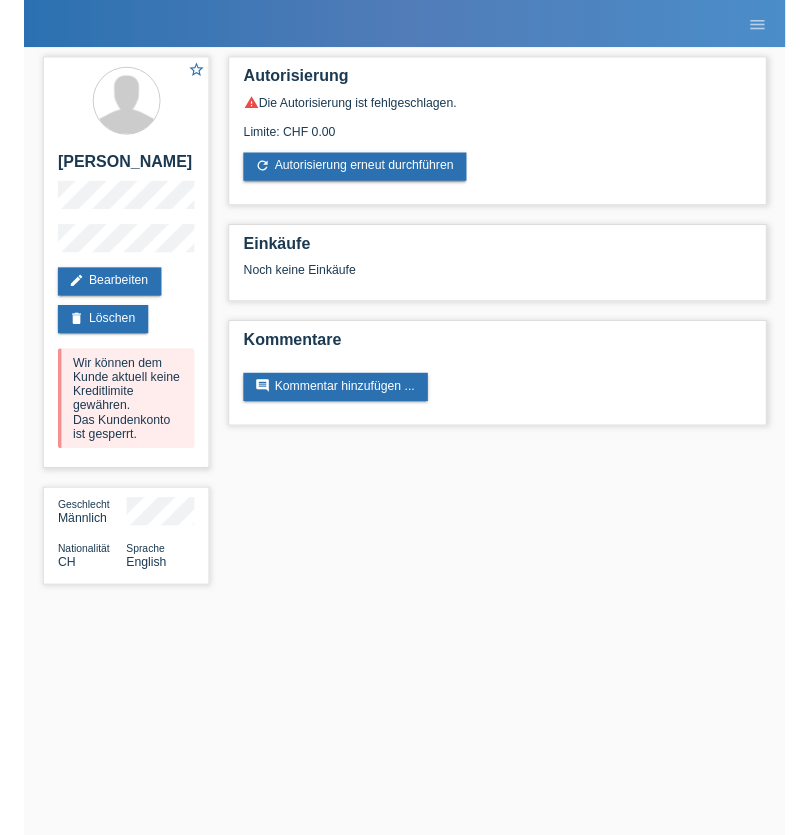 scroll, scrollTop: 0, scrollLeft: 0, axis: both 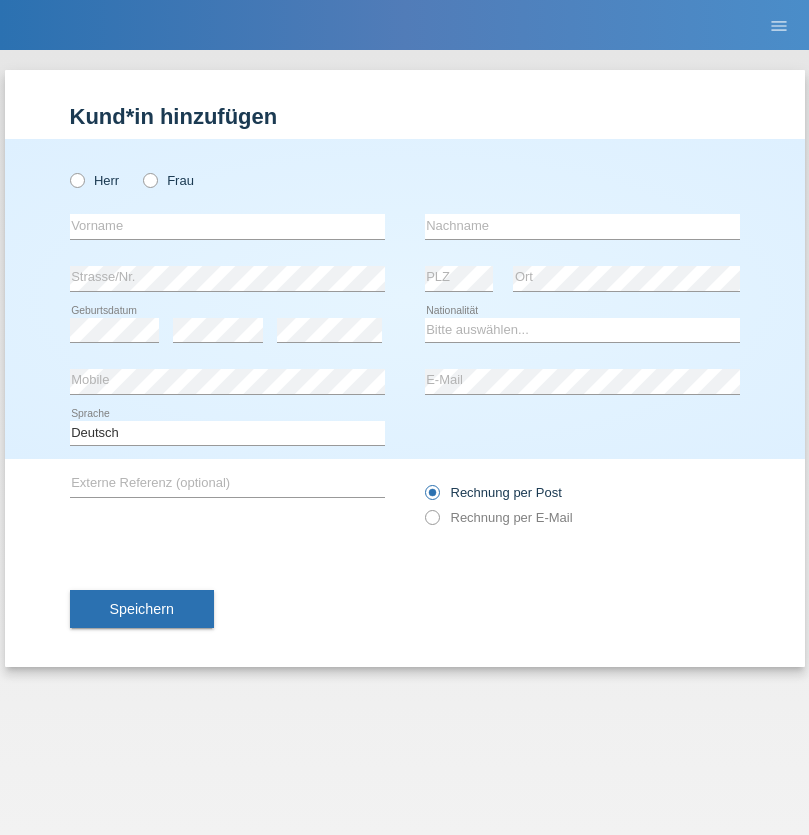 radio on "true" 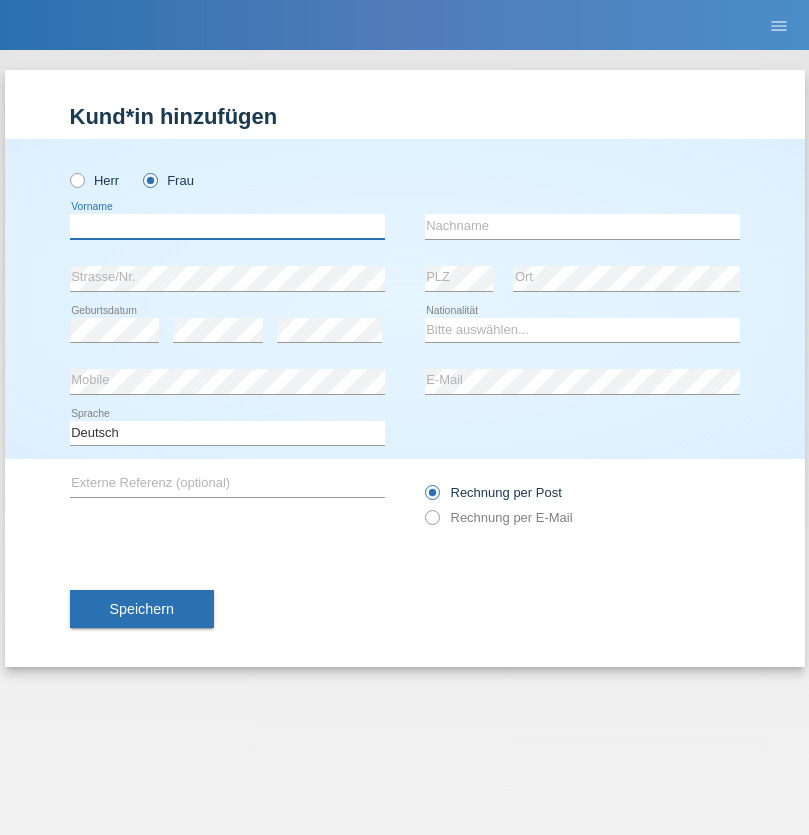 click at bounding box center [227, 226] 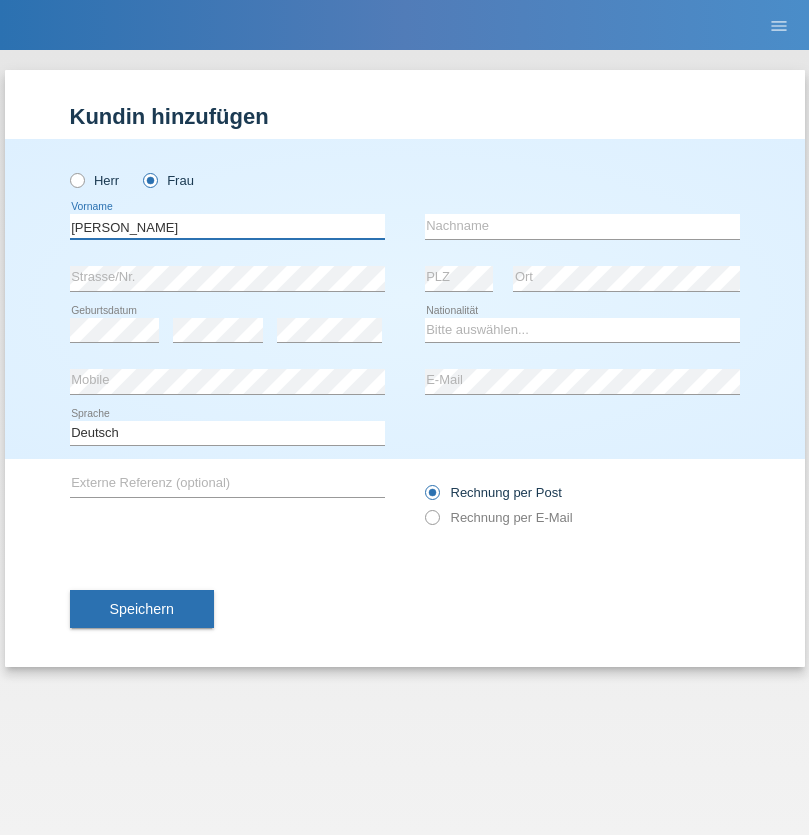 type on "[PERSON_NAME]" 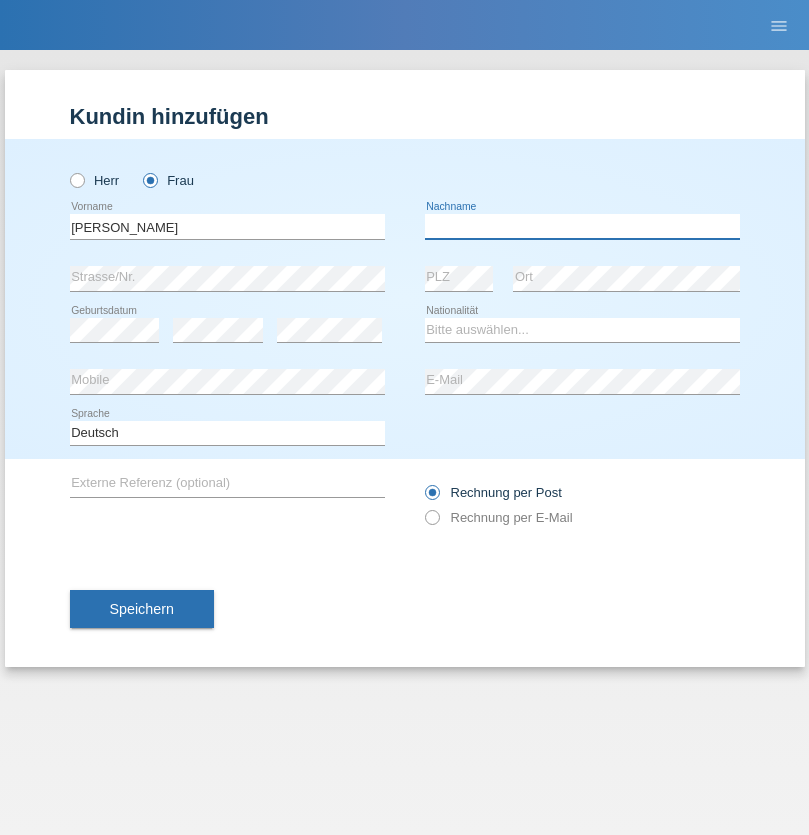 click at bounding box center (582, 226) 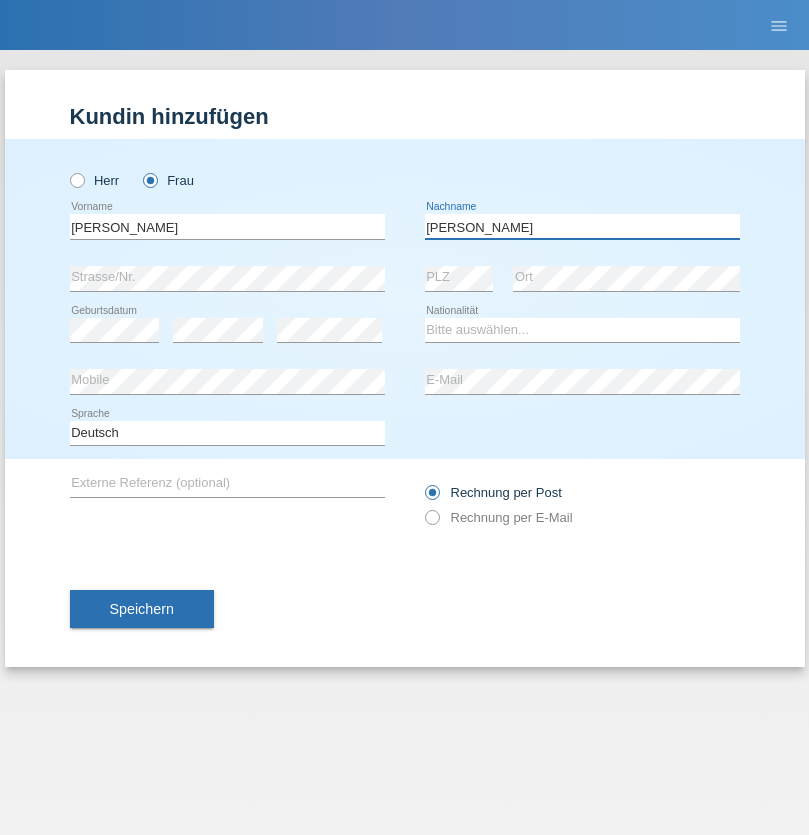 type on "[PERSON_NAME]" 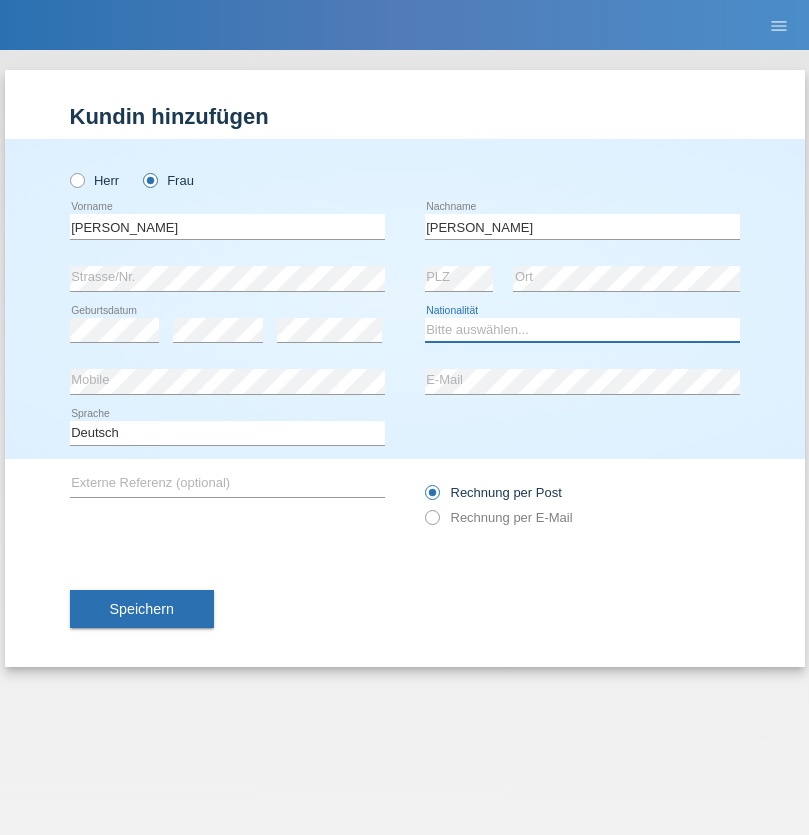 select on "CH" 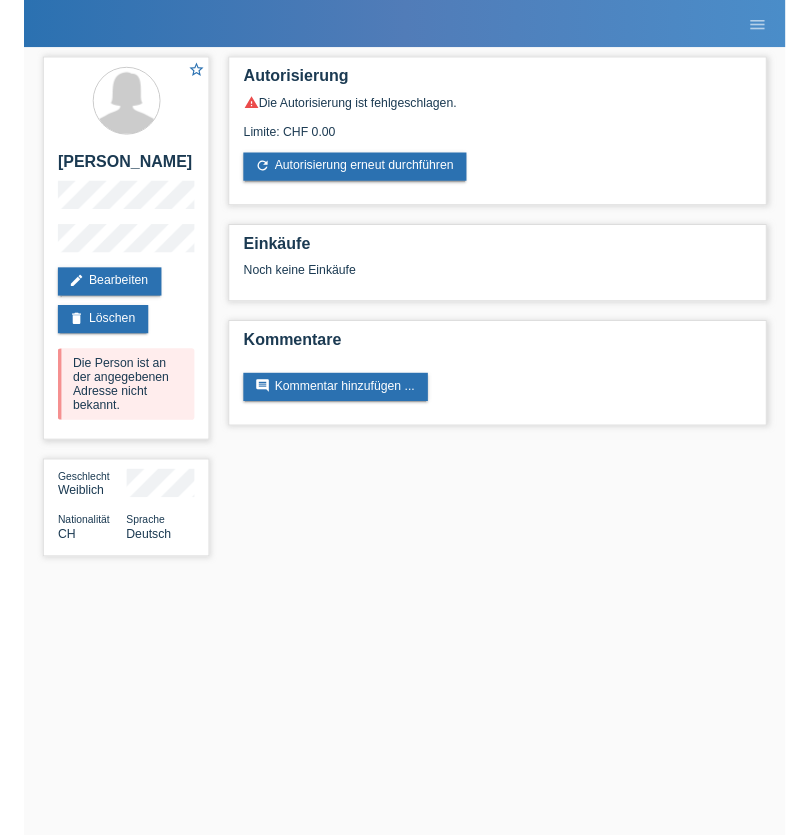 scroll, scrollTop: 0, scrollLeft: 0, axis: both 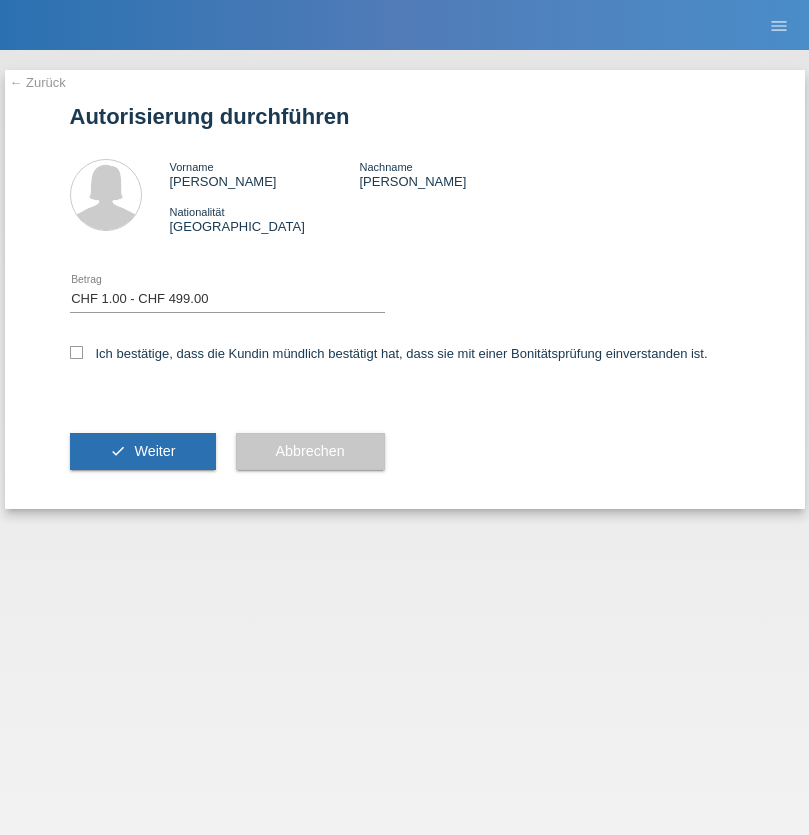 select on "1" 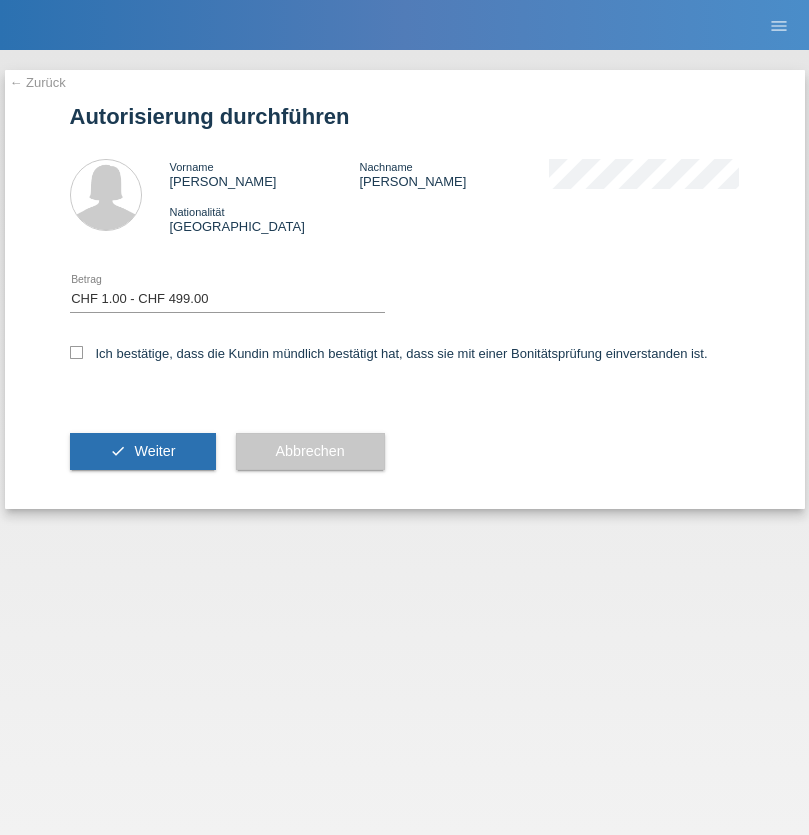 checkbox on "true" 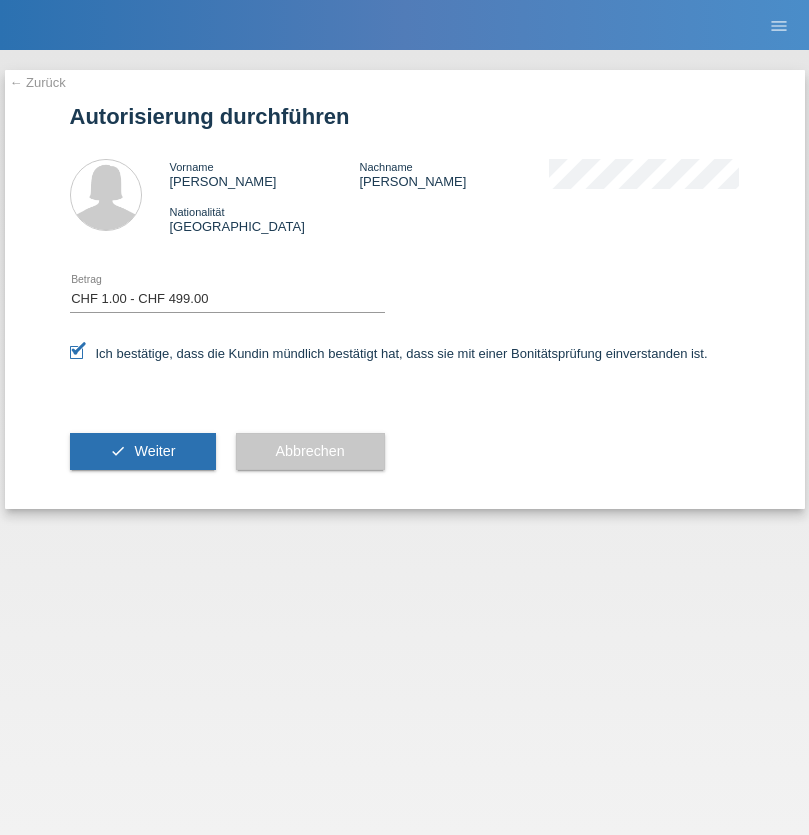 scroll, scrollTop: 0, scrollLeft: 0, axis: both 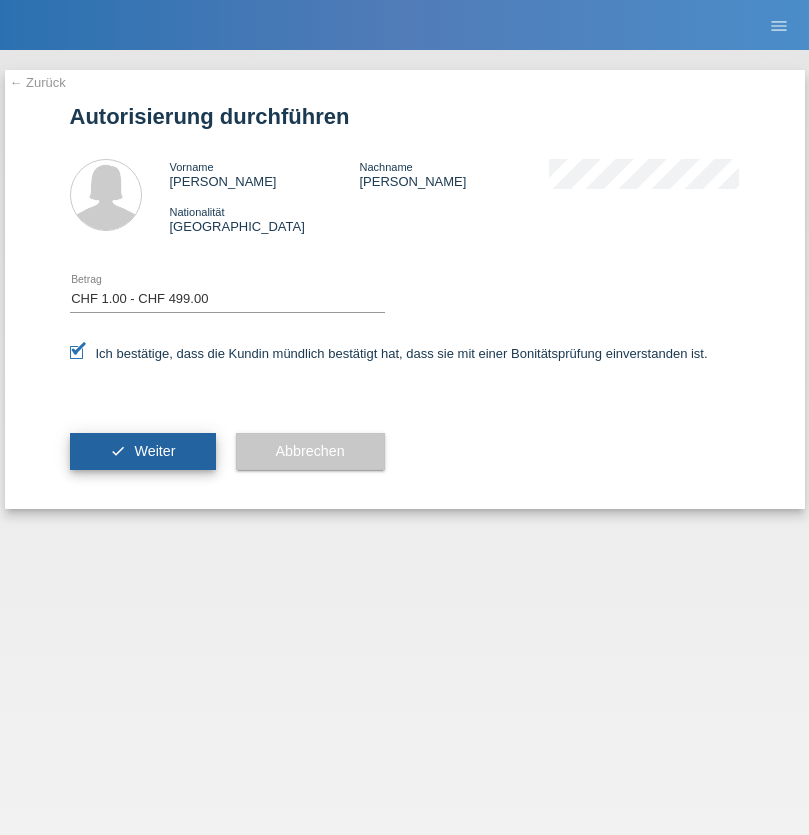click on "Weiter" at bounding box center [154, 451] 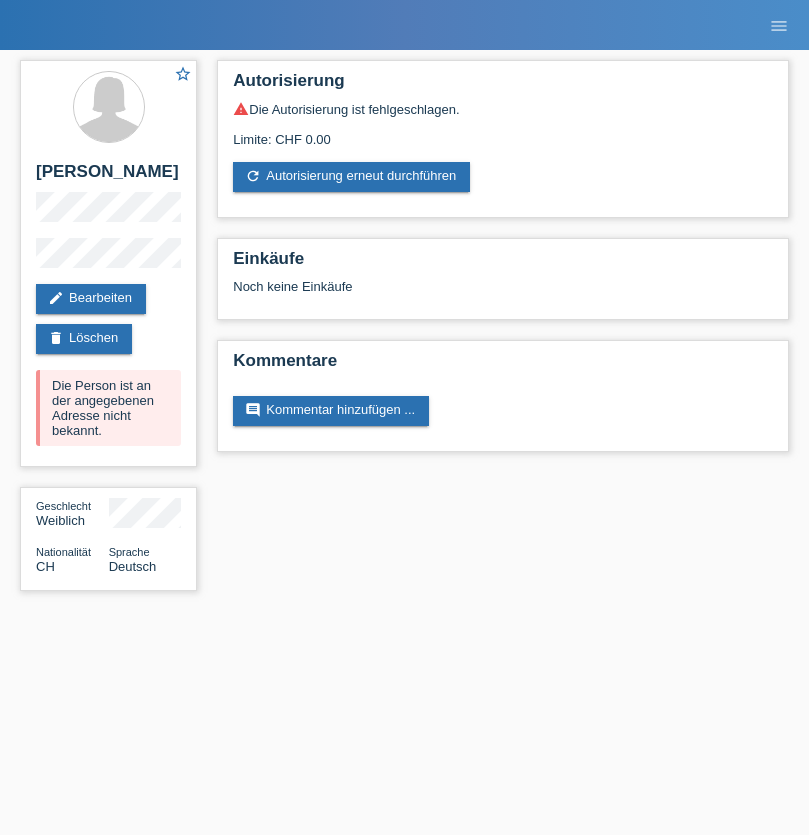 scroll, scrollTop: 0, scrollLeft: 0, axis: both 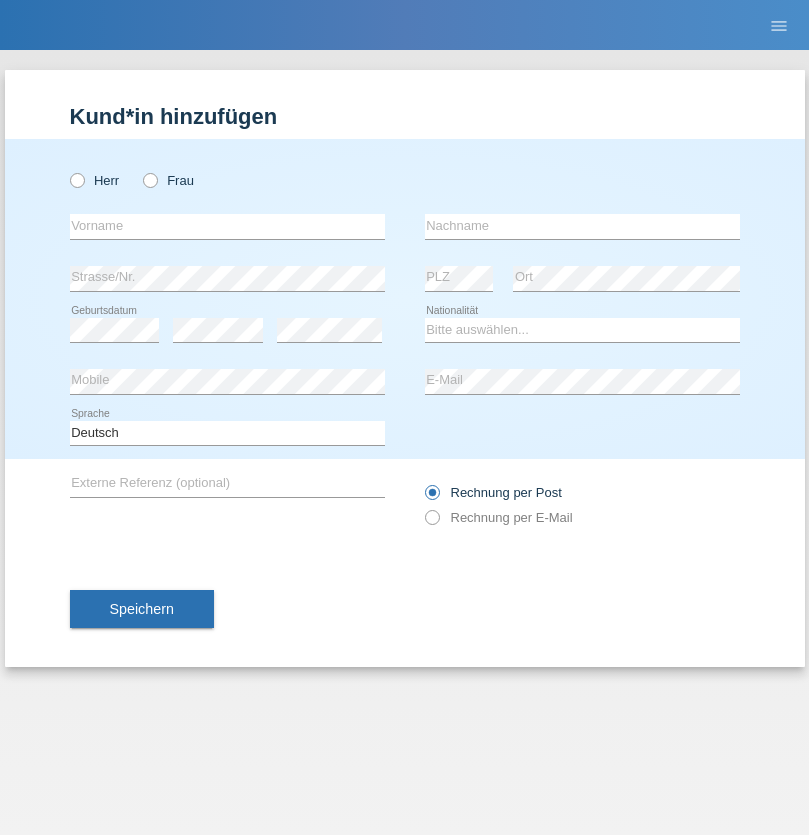 radio on "true" 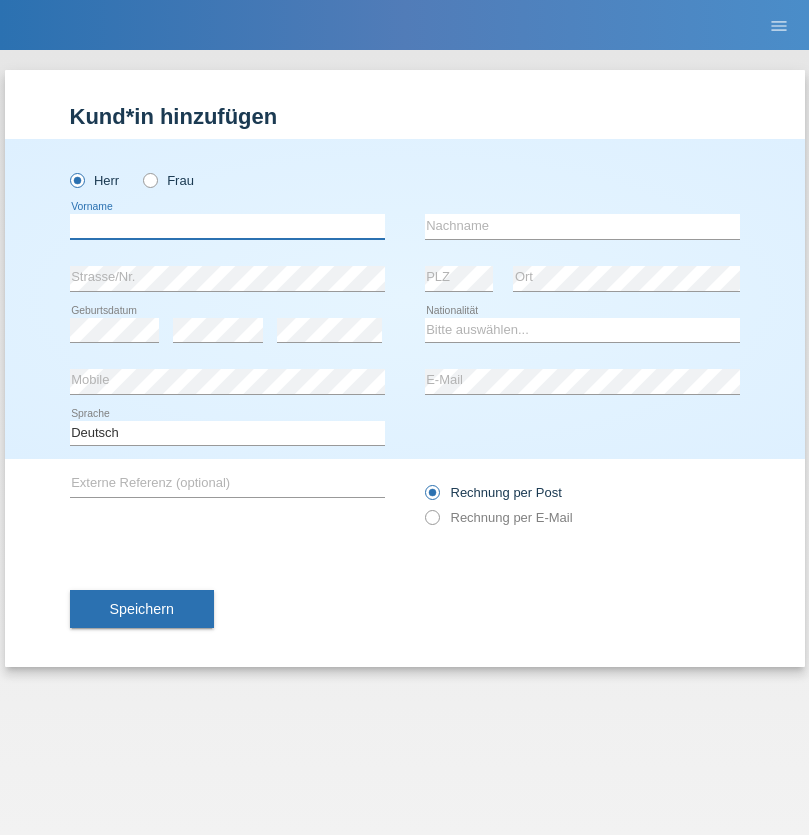 click at bounding box center (227, 226) 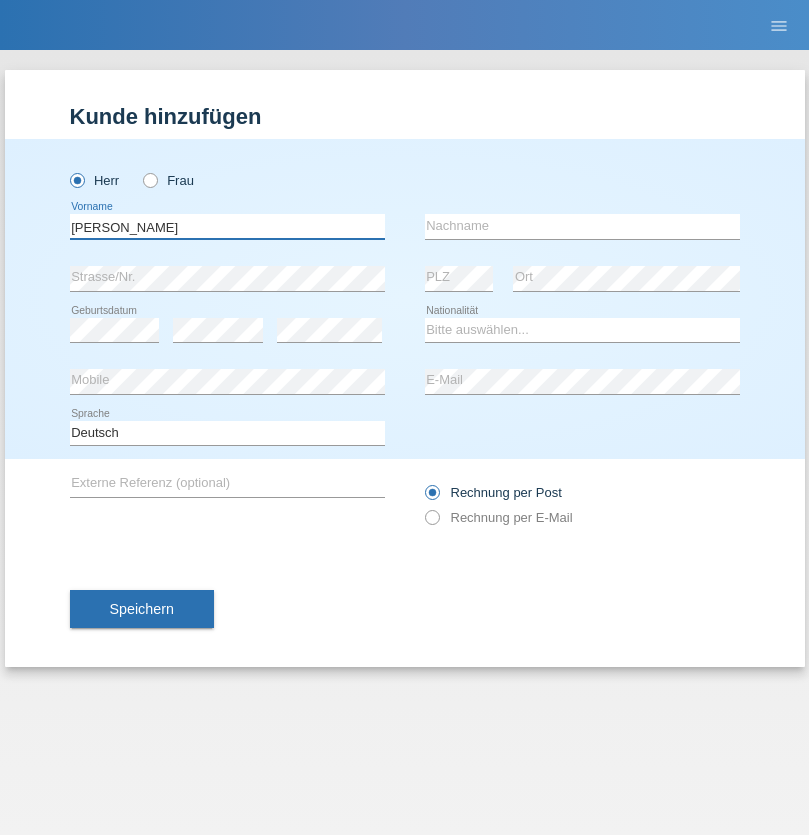 type on "[PERSON_NAME]" 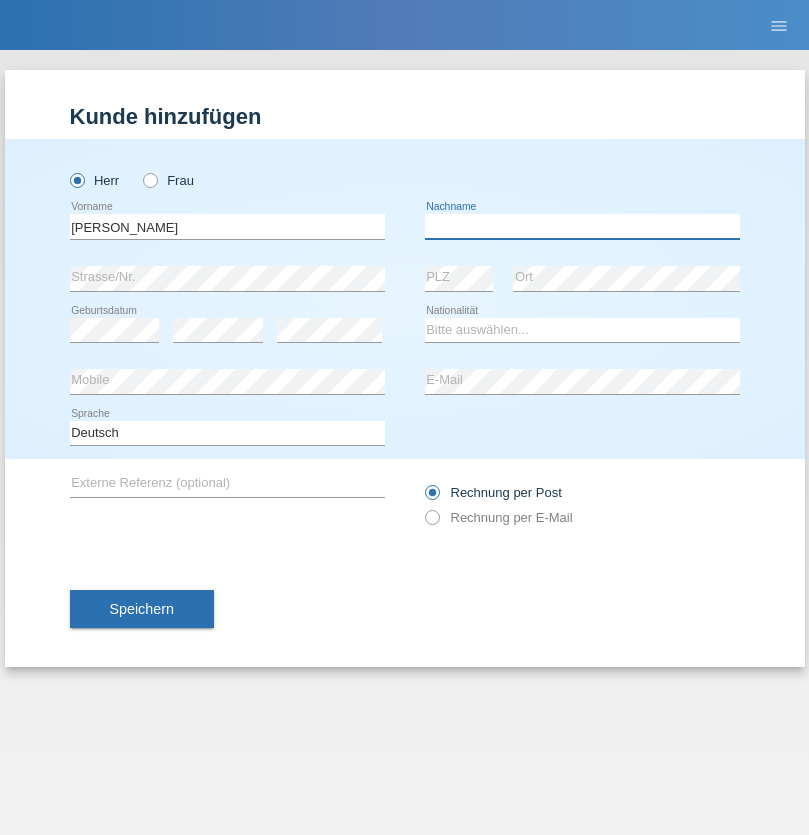 click at bounding box center [582, 226] 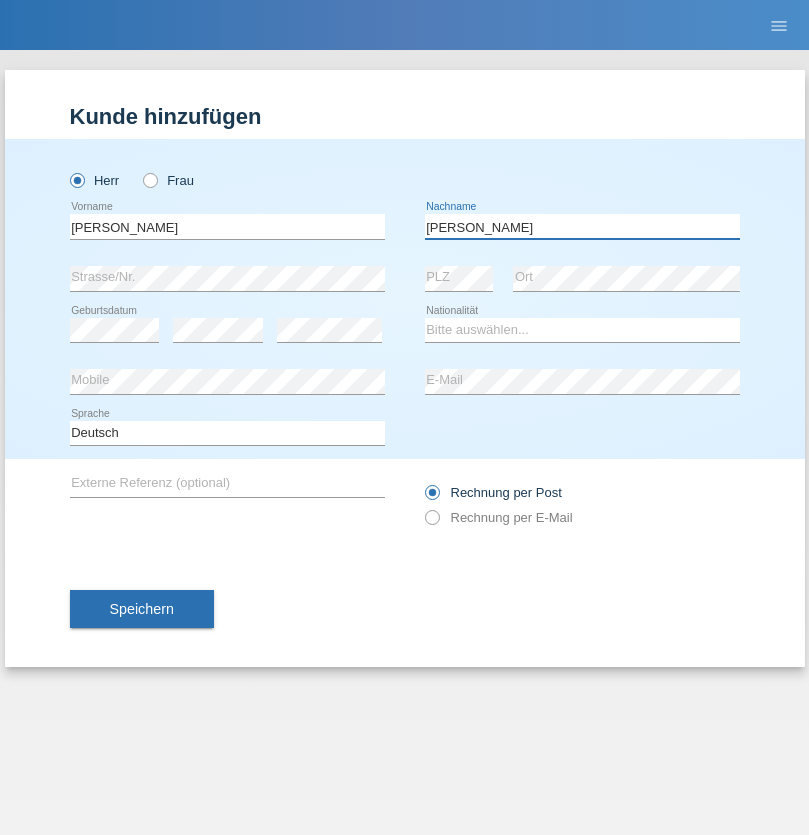 type on "[PERSON_NAME]" 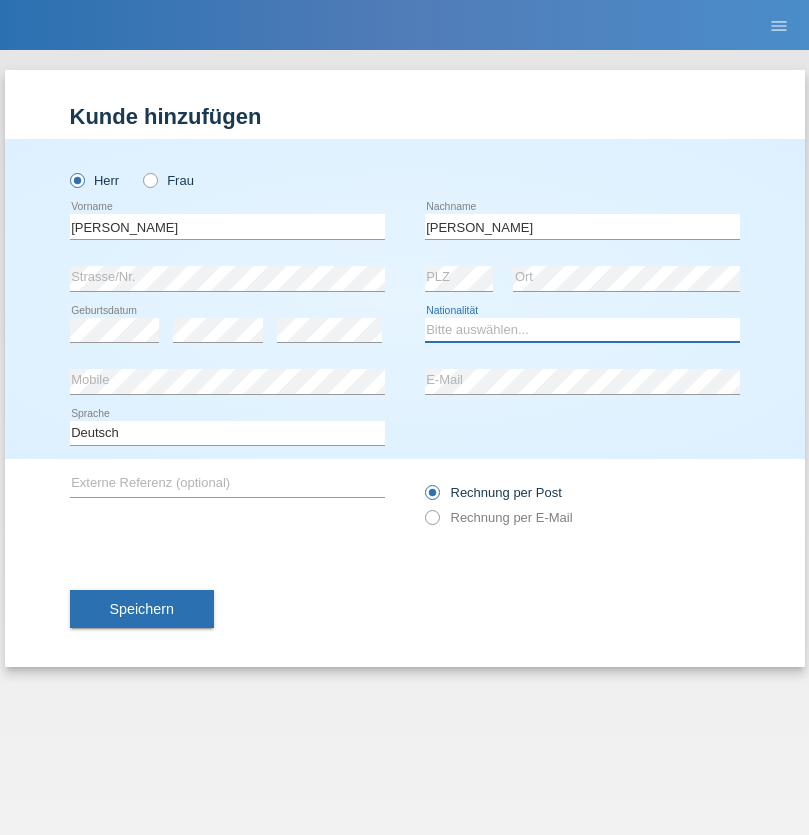 select on "PT" 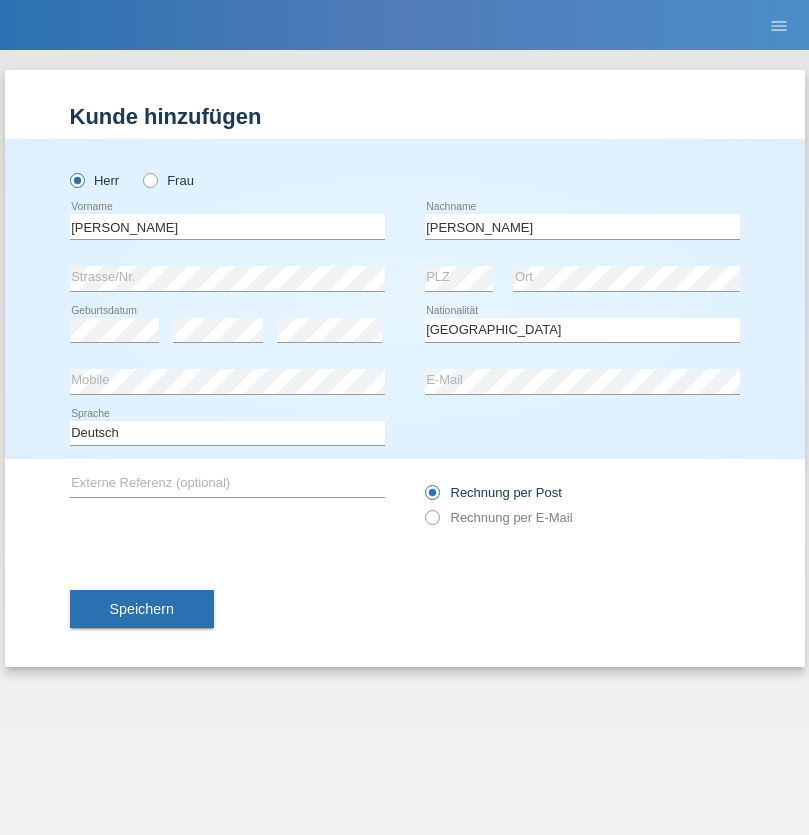 select on "C" 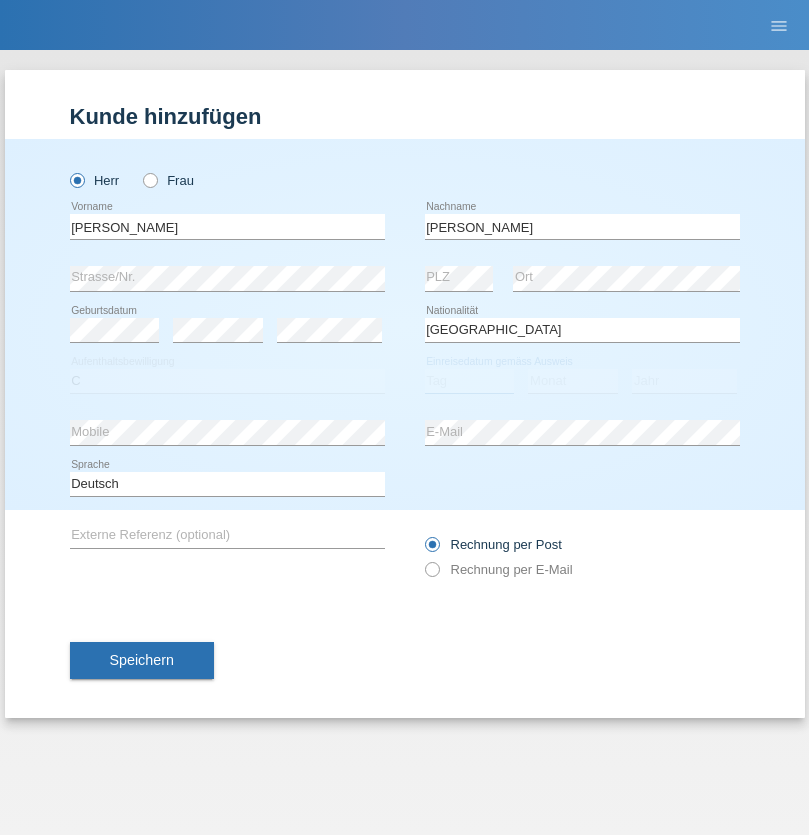 select on "07" 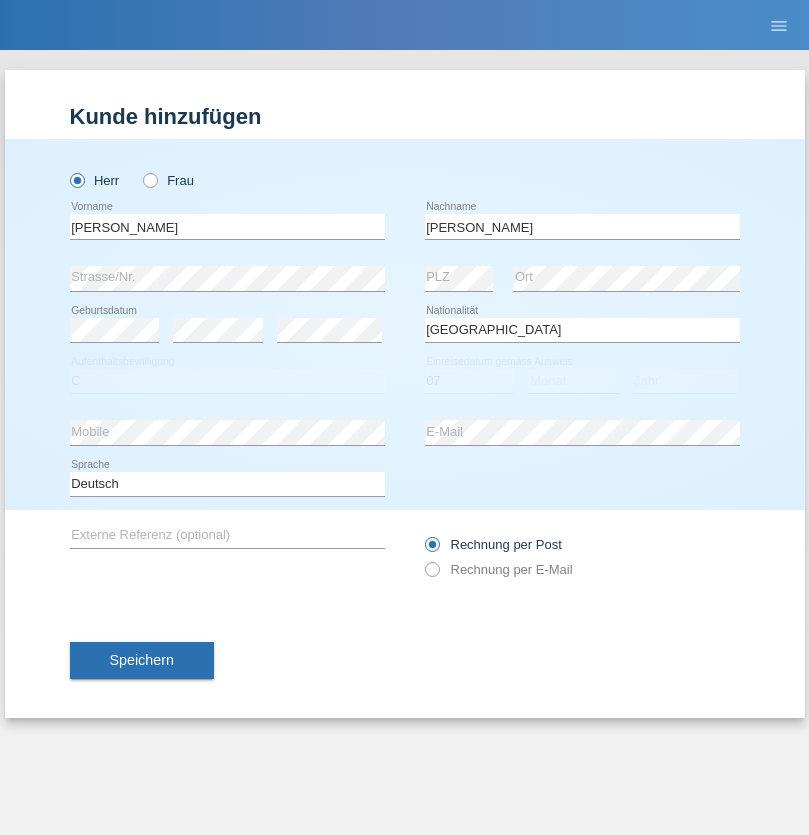select on "03" 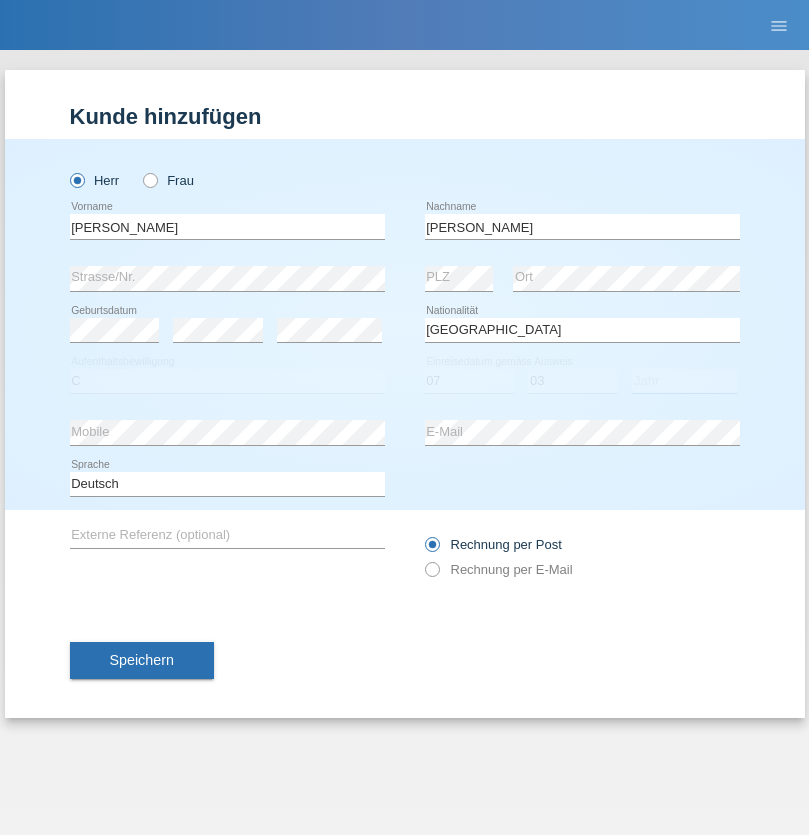 select on "1990" 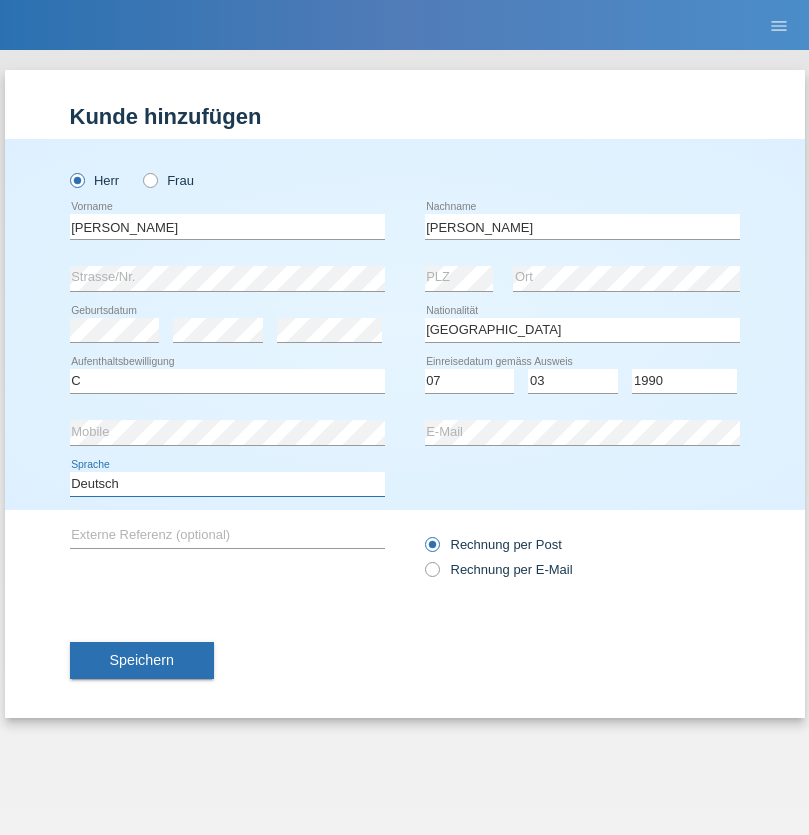select on "en" 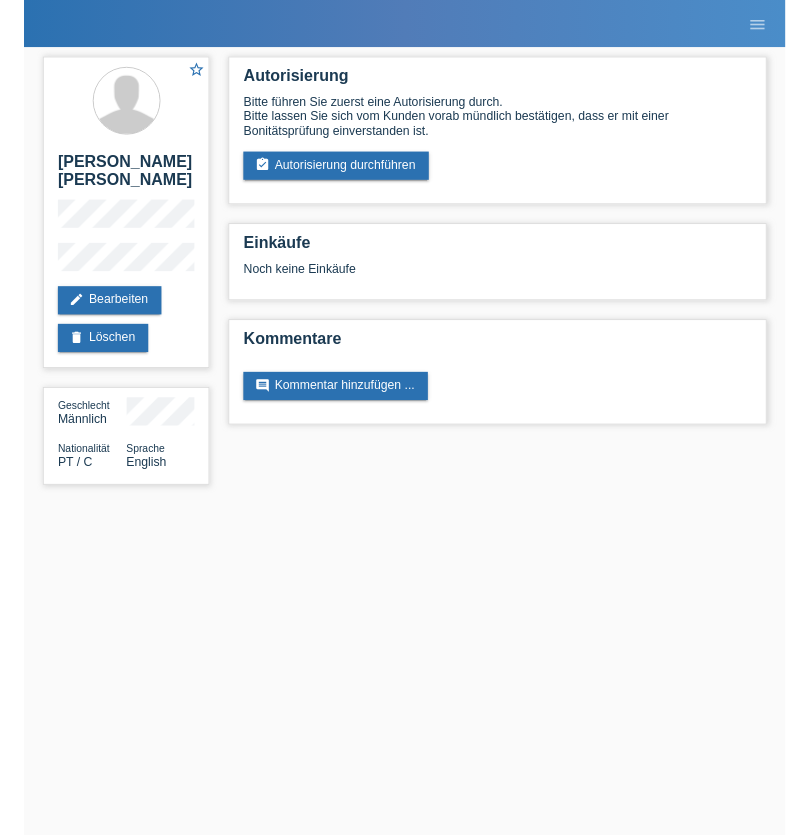 scroll, scrollTop: 0, scrollLeft: 0, axis: both 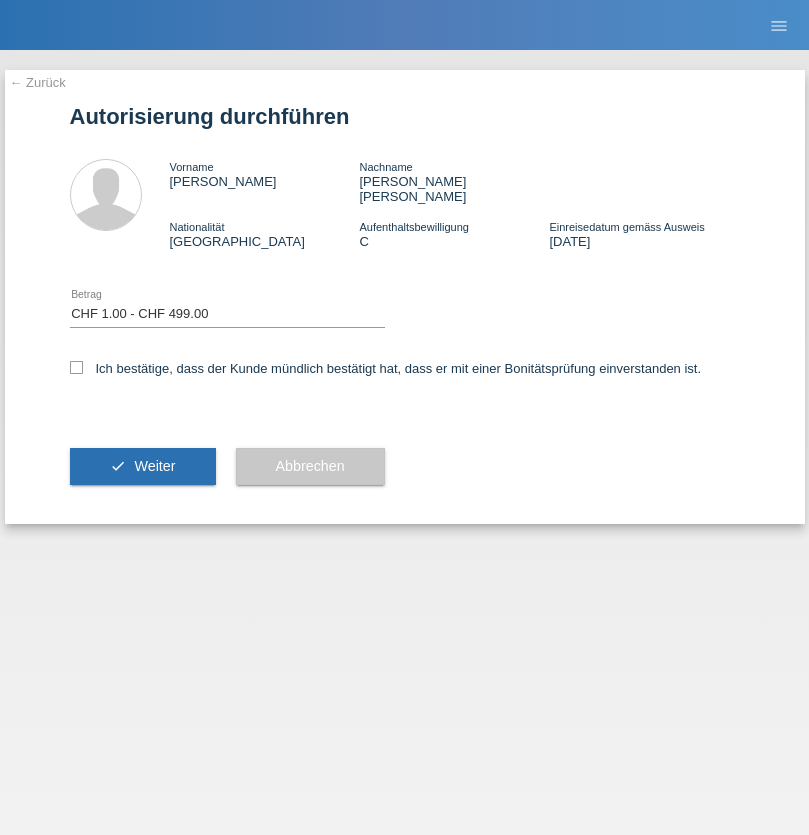 select on "1" 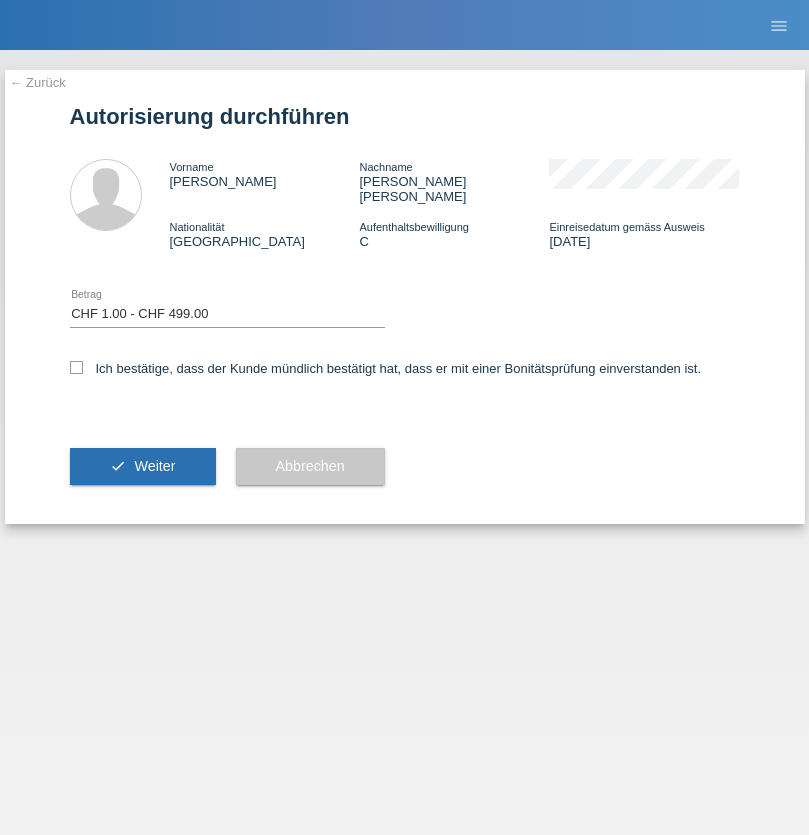 checkbox on "true" 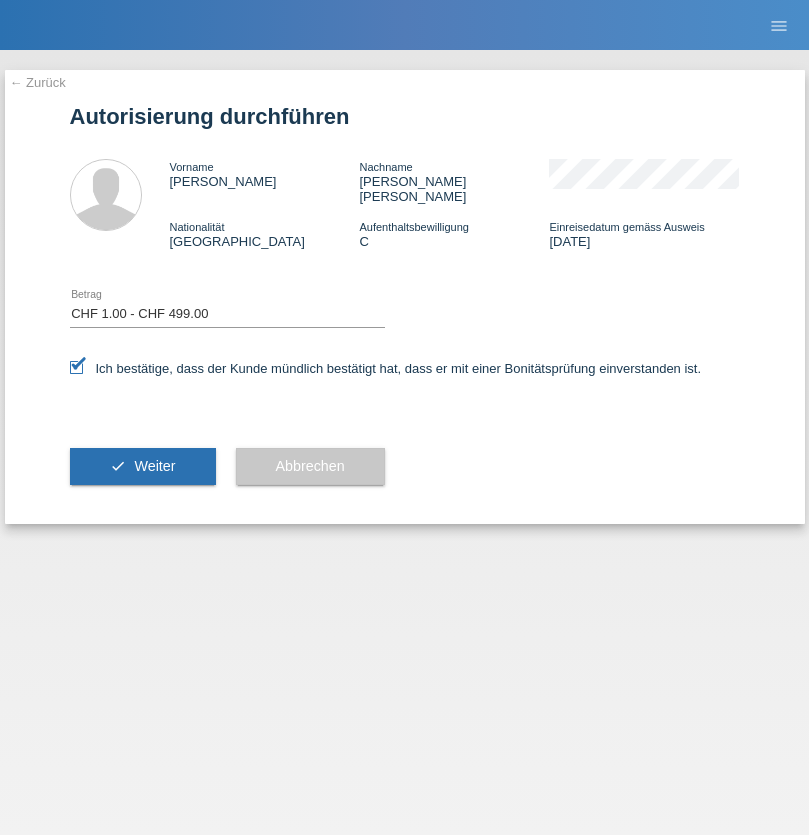 scroll, scrollTop: 0, scrollLeft: 0, axis: both 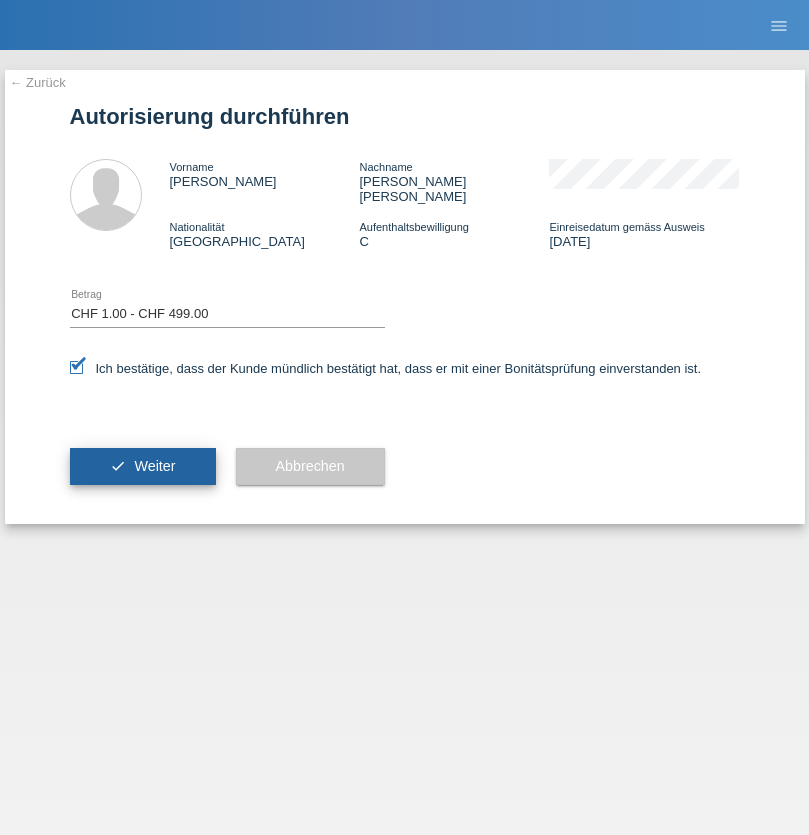 click on "Weiter" at bounding box center [154, 466] 